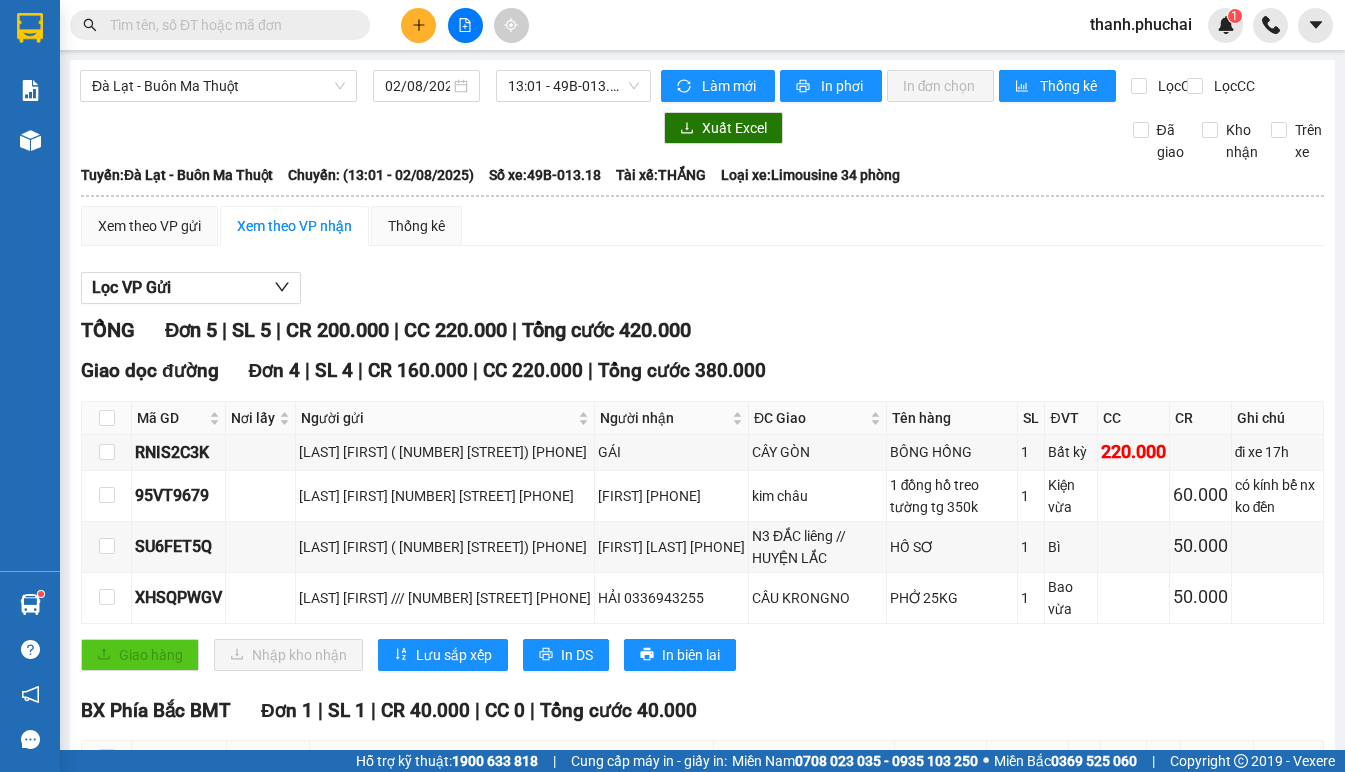 scroll, scrollTop: 0, scrollLeft: 0, axis: both 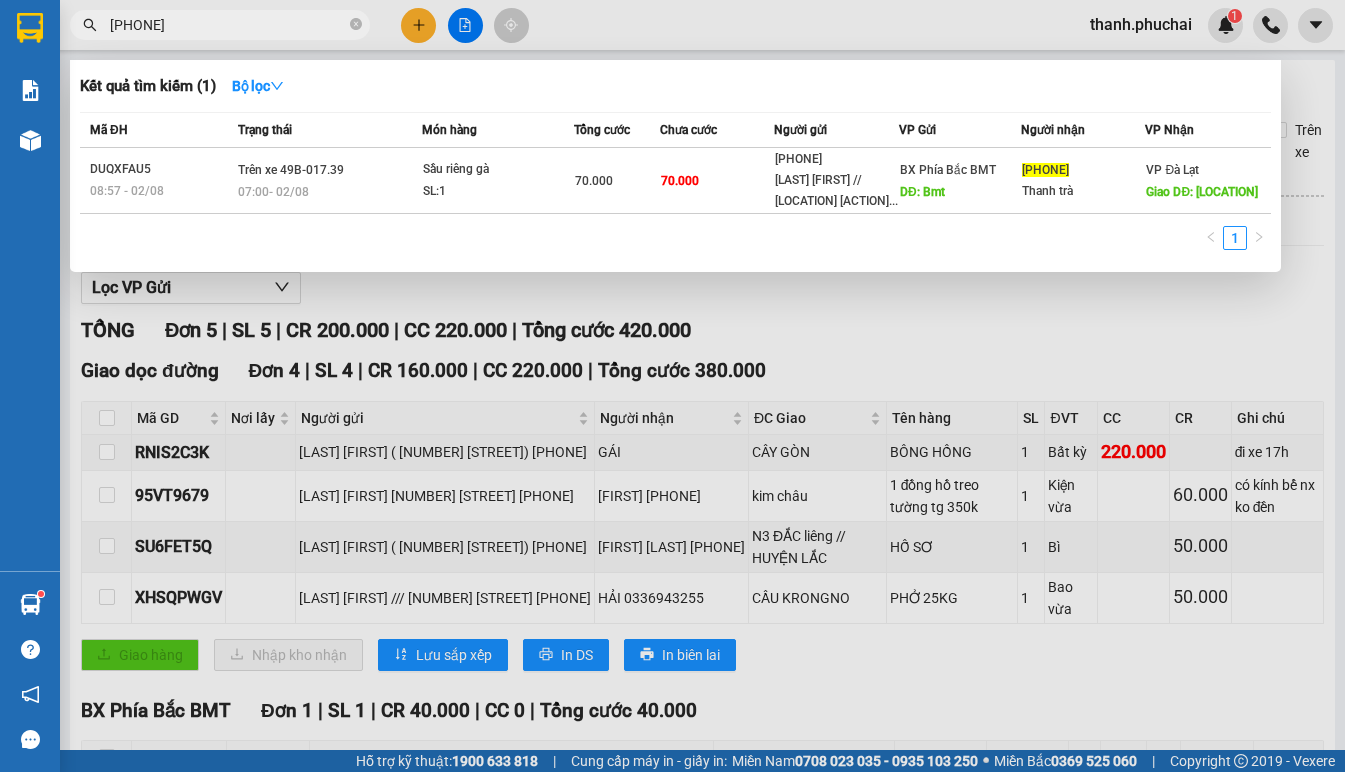 type on "[PHONE]" 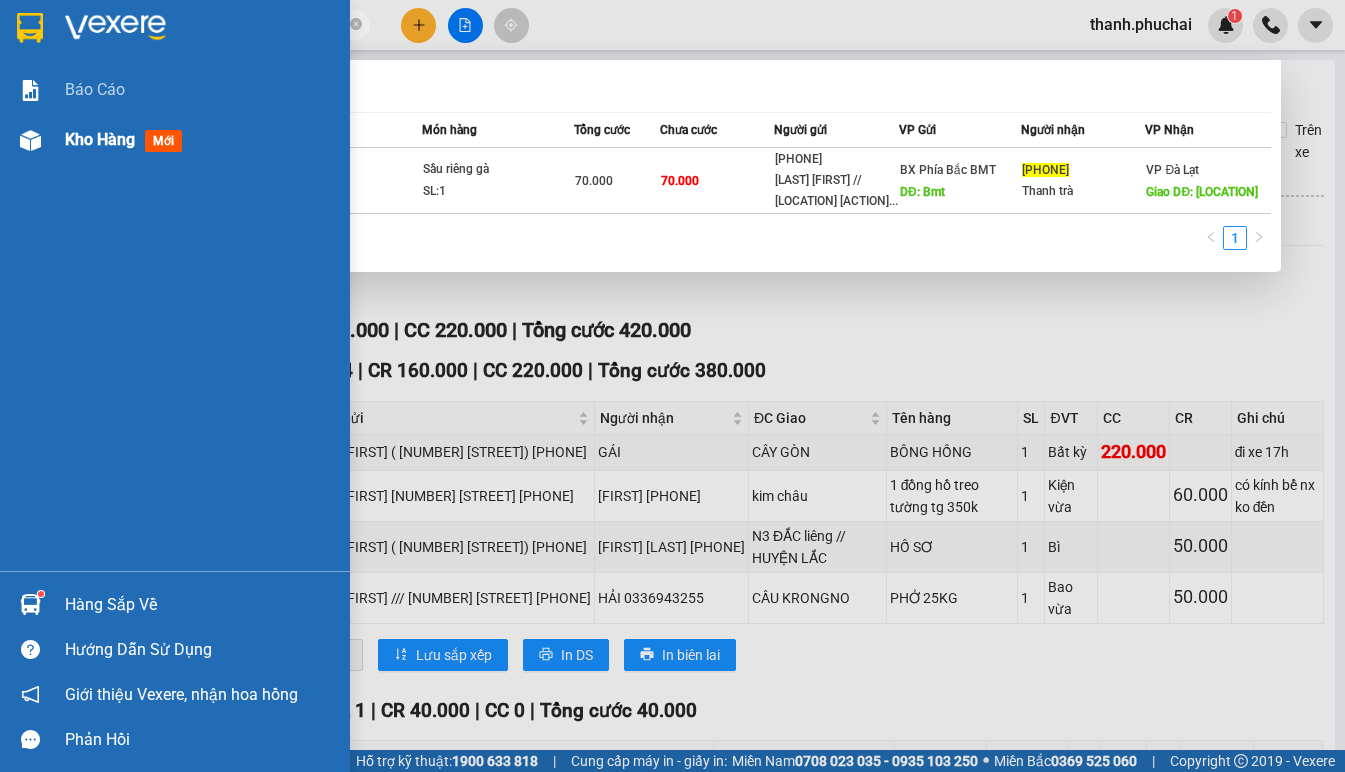 click on "Kho hàng" at bounding box center [100, 139] 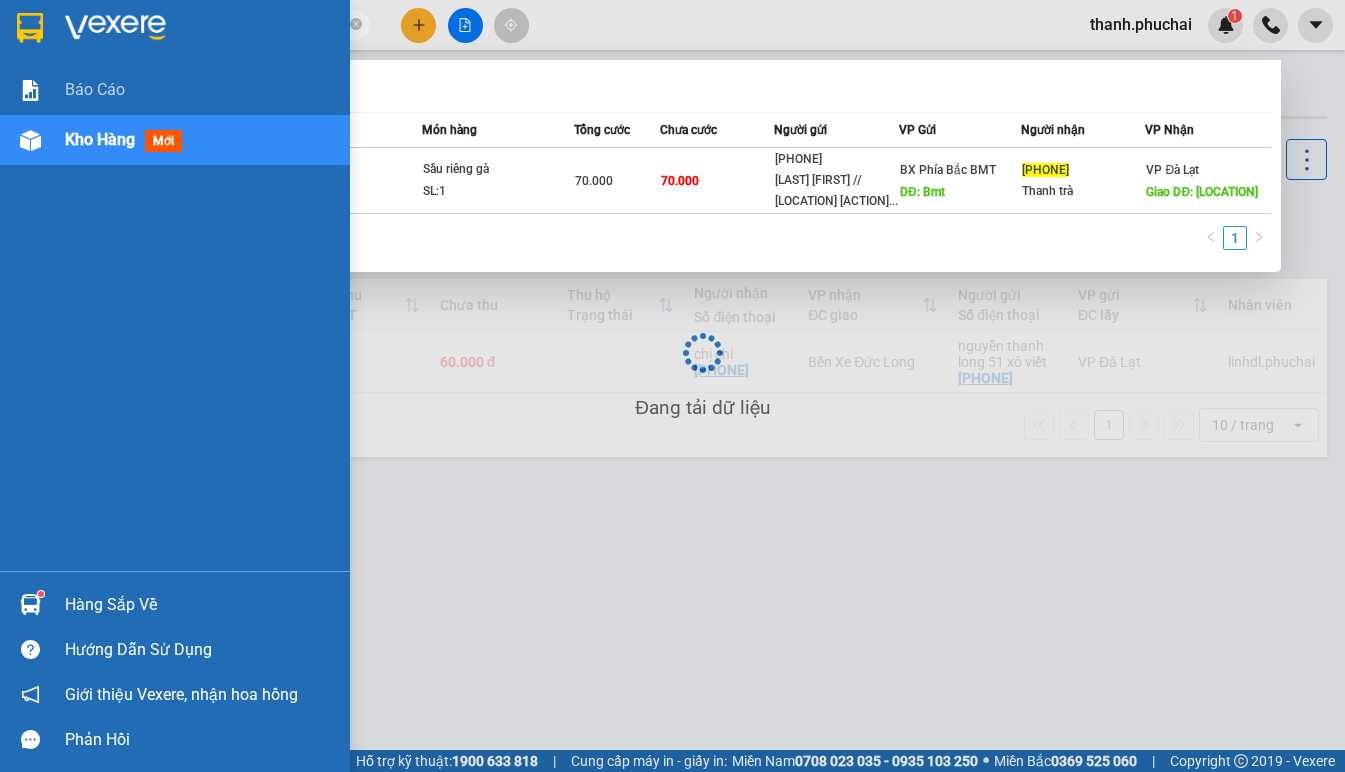 click on "Kho hàng" at bounding box center (100, 139) 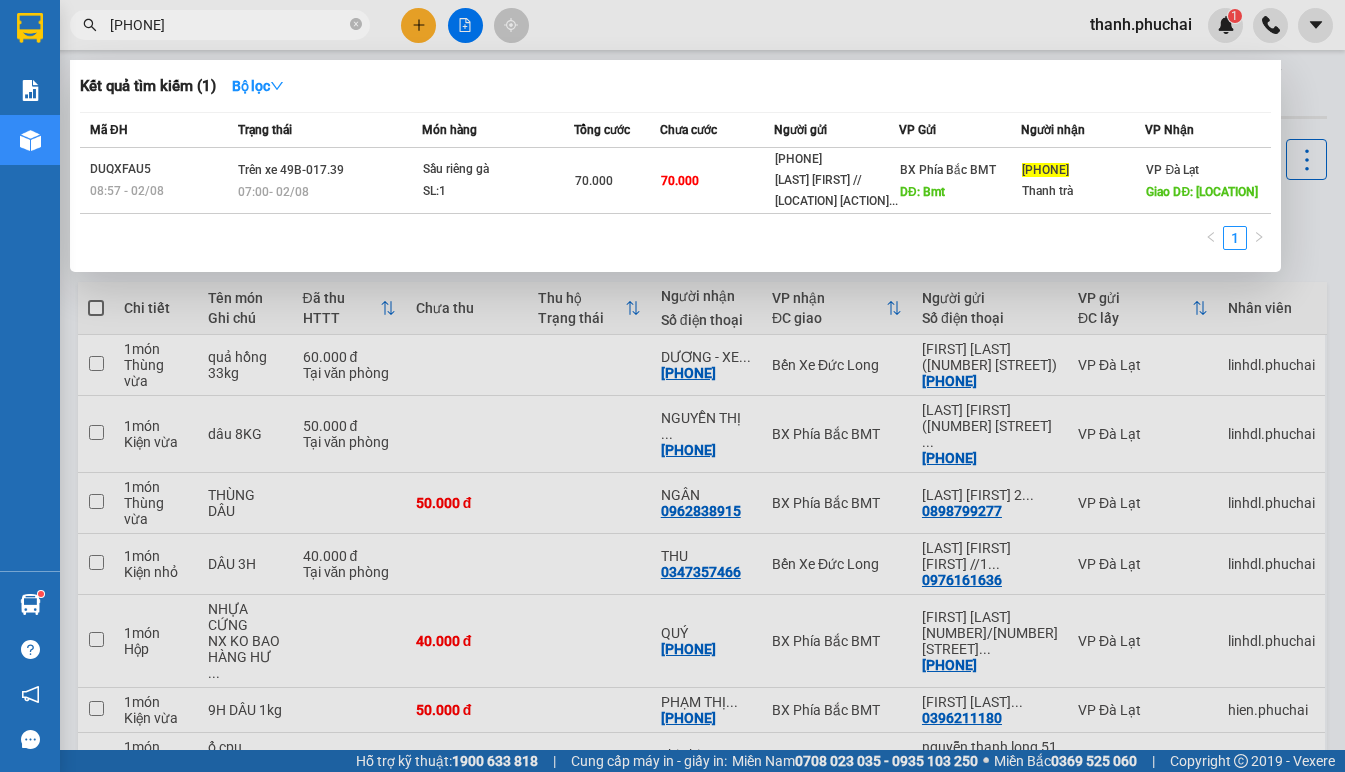 click at bounding box center [672, 386] 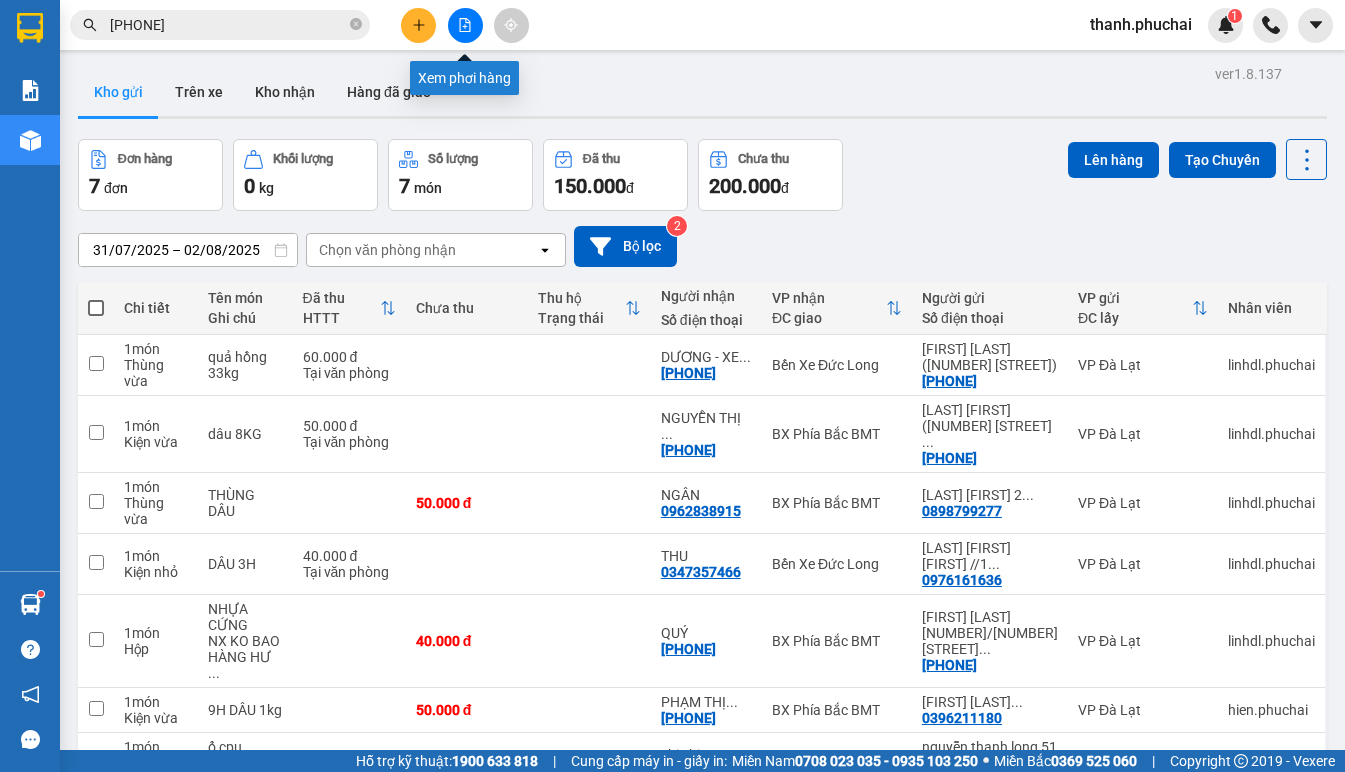 click 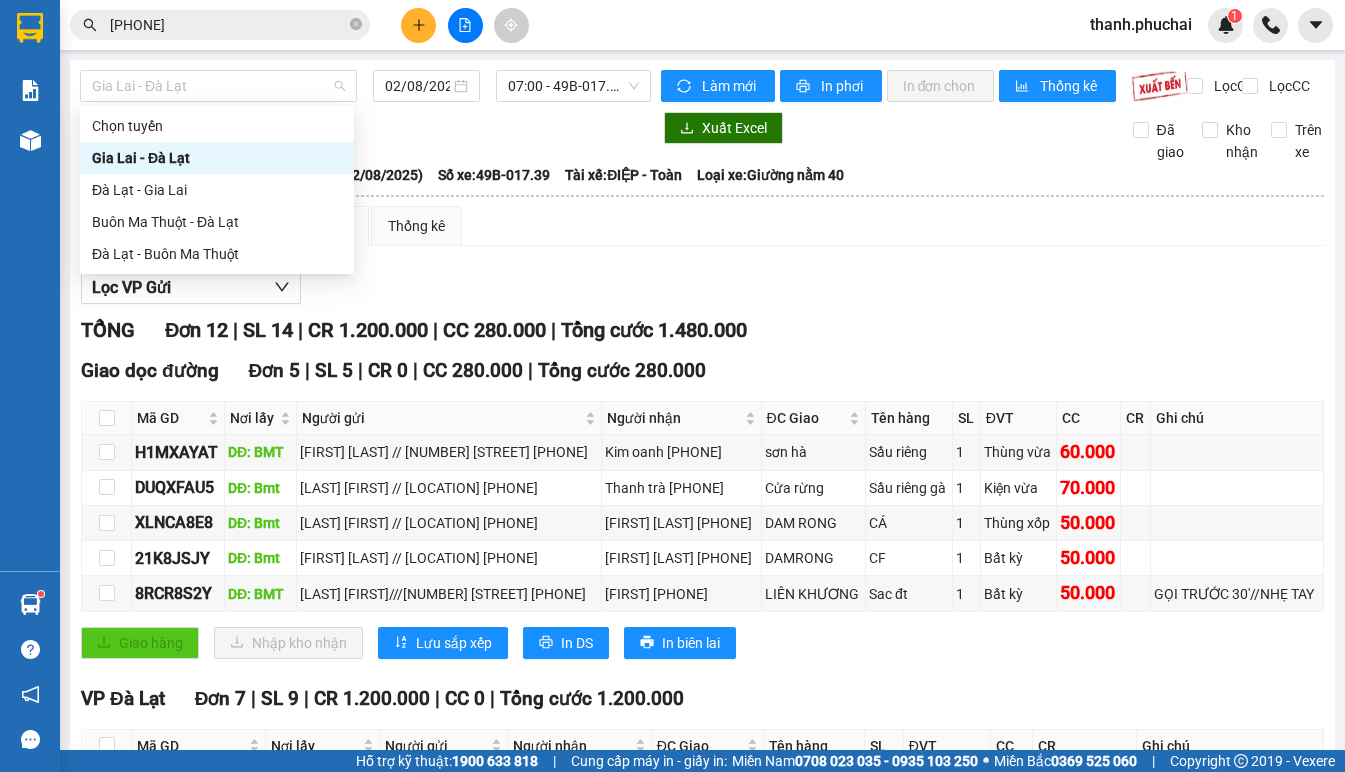 drag, startPoint x: 252, startPoint y: 87, endPoint x: 227, endPoint y: 135, distance: 54.120235 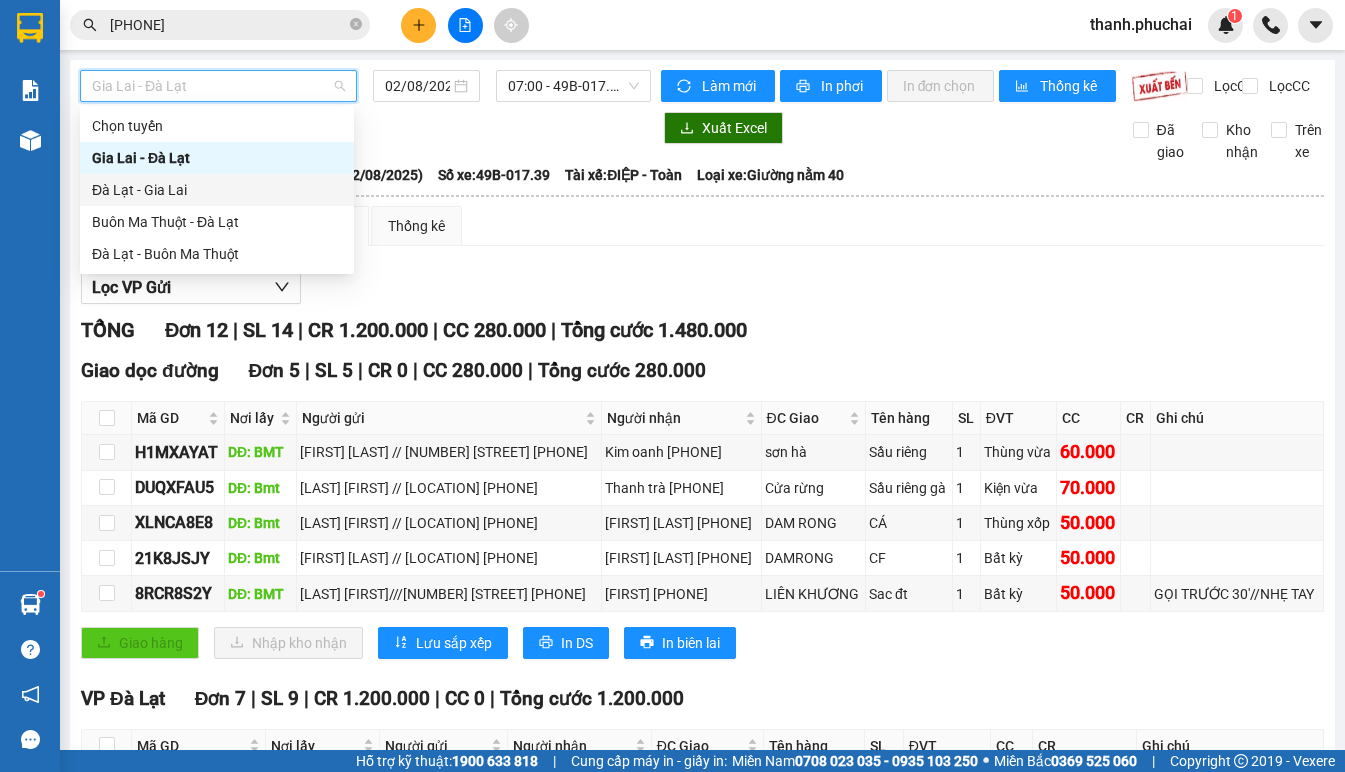 click on "Đà Lạt - Gia Lai" at bounding box center (217, 190) 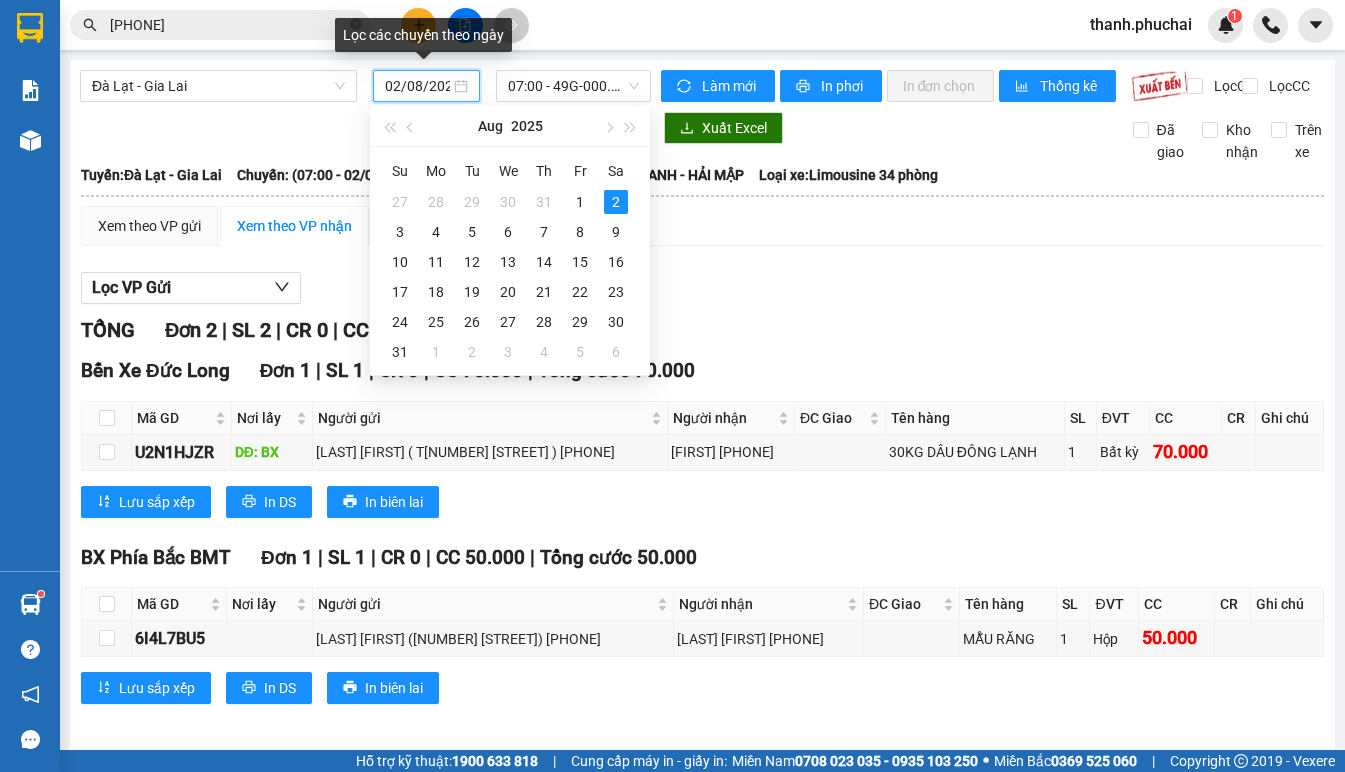 click on "02/08/2025" at bounding box center [417, 86] 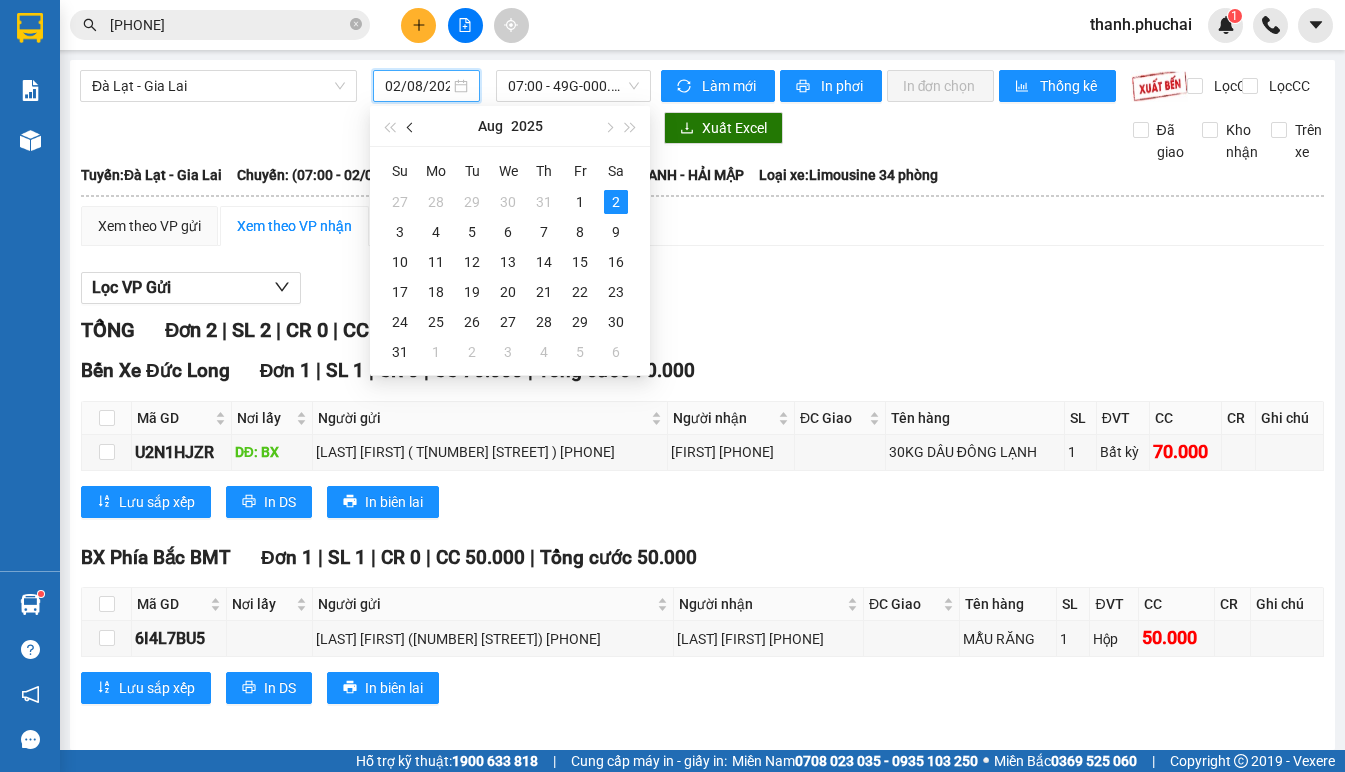 click at bounding box center [411, 126] 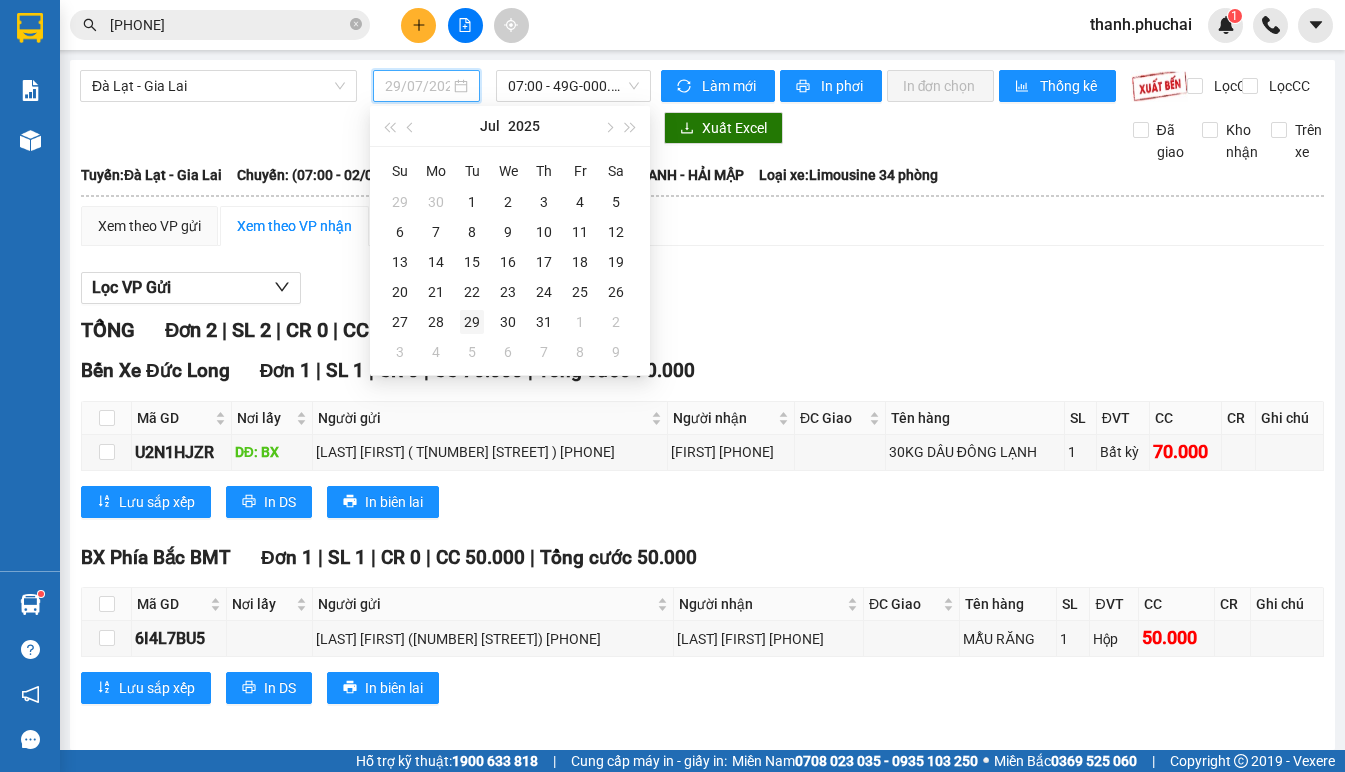 click on "29" at bounding box center [472, 322] 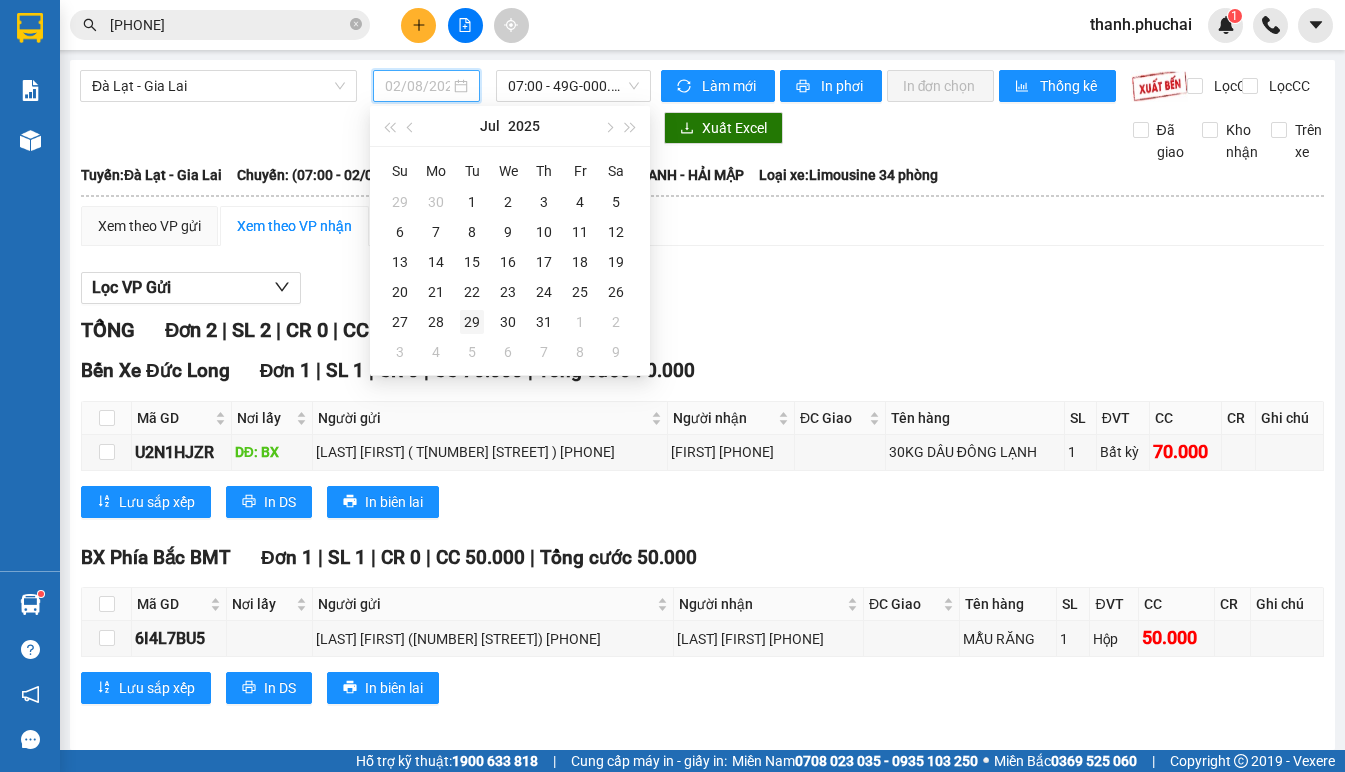 type on "29/07/2025" 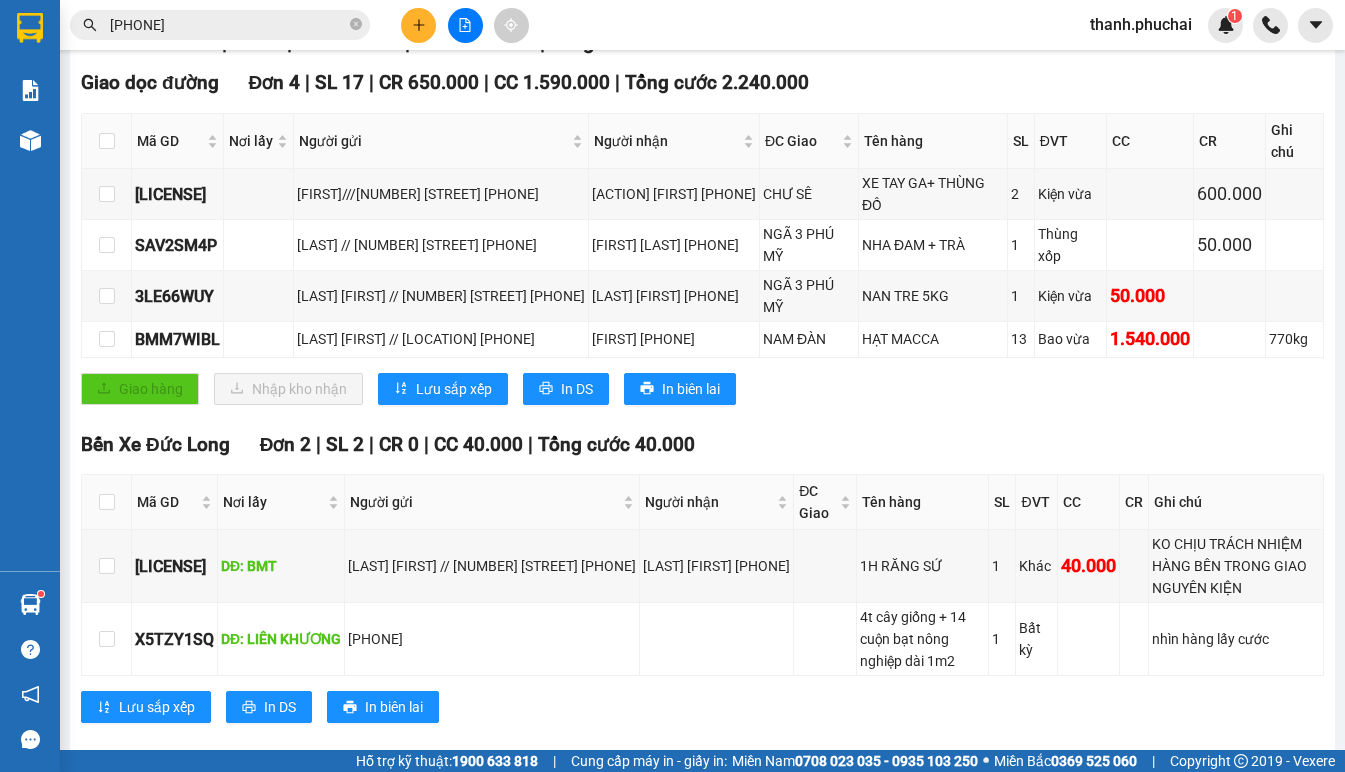 scroll, scrollTop: 0, scrollLeft: 0, axis: both 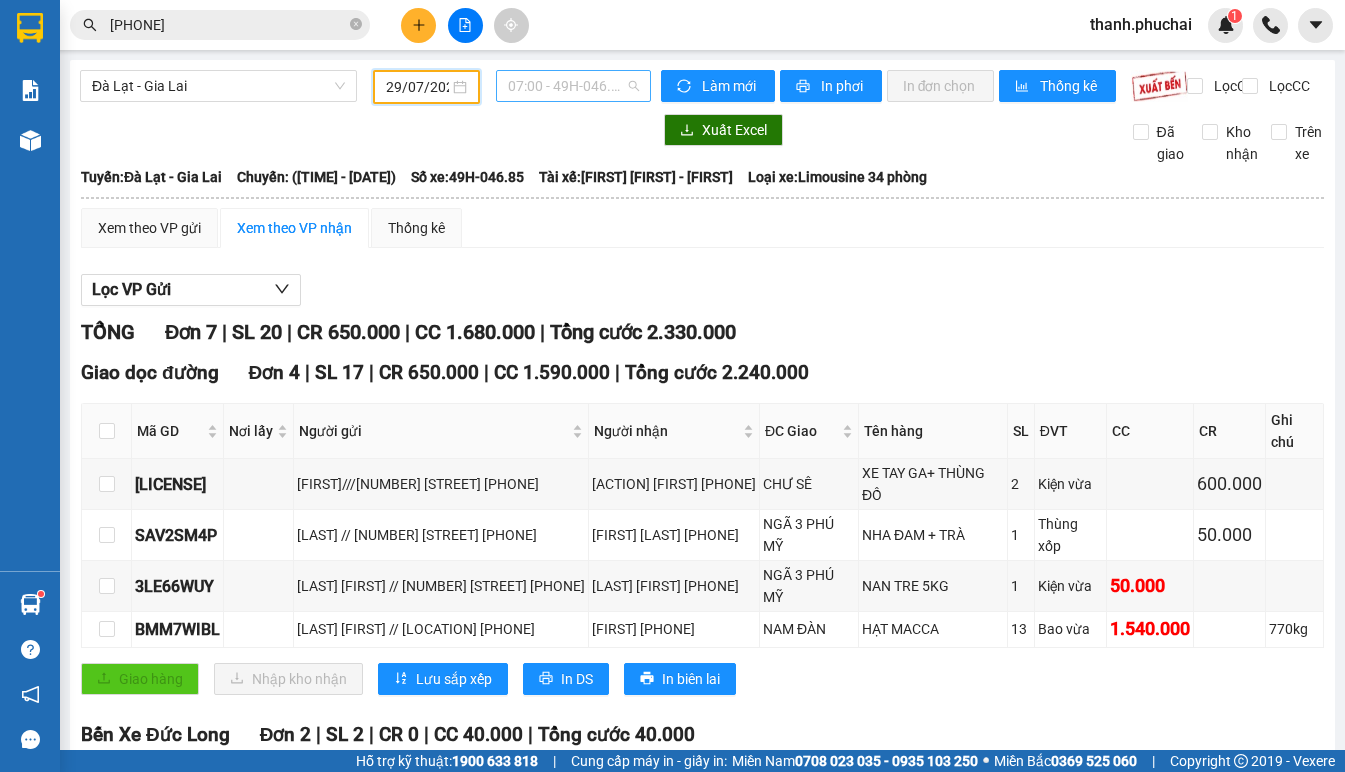 click on "07:00     - 49H-046.85" at bounding box center (573, 86) 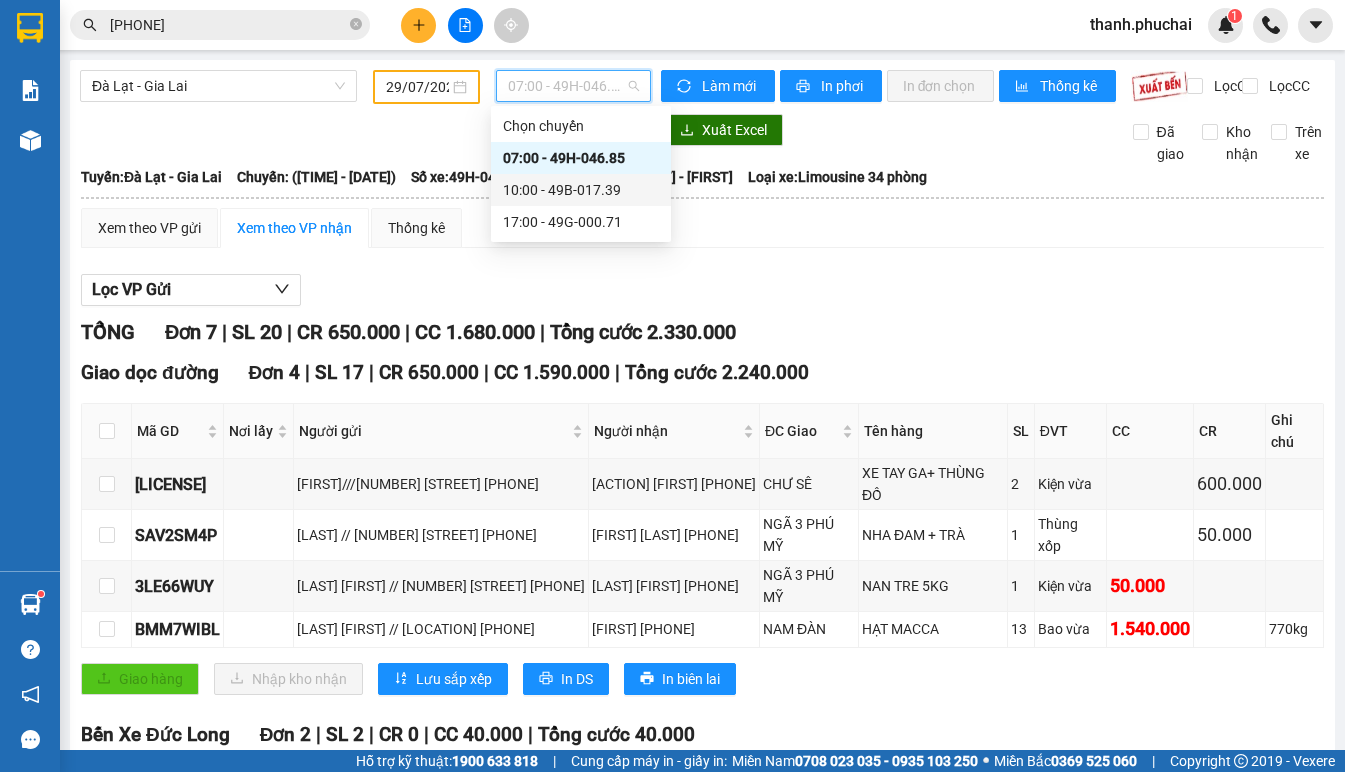 click on "10:00     - 49B-017.39" at bounding box center (581, 190) 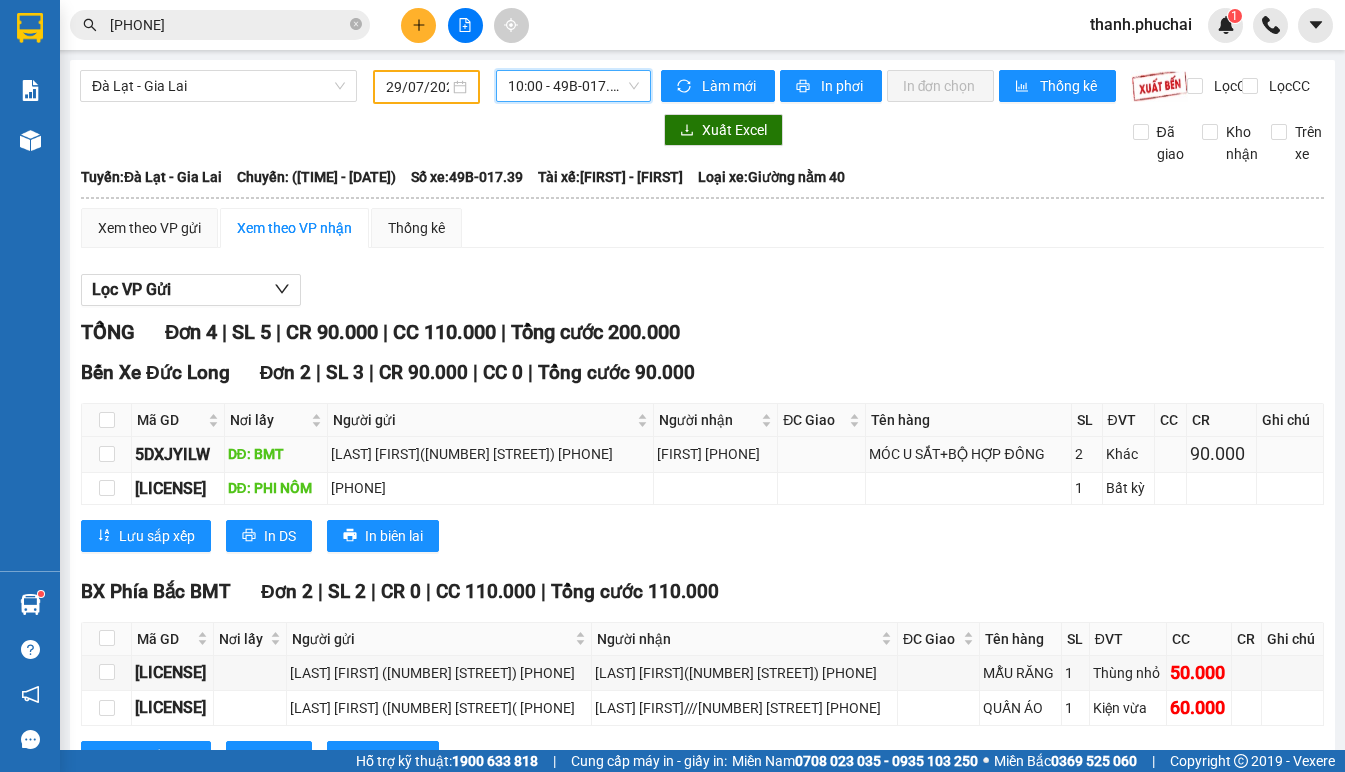 scroll, scrollTop: 94, scrollLeft: 0, axis: vertical 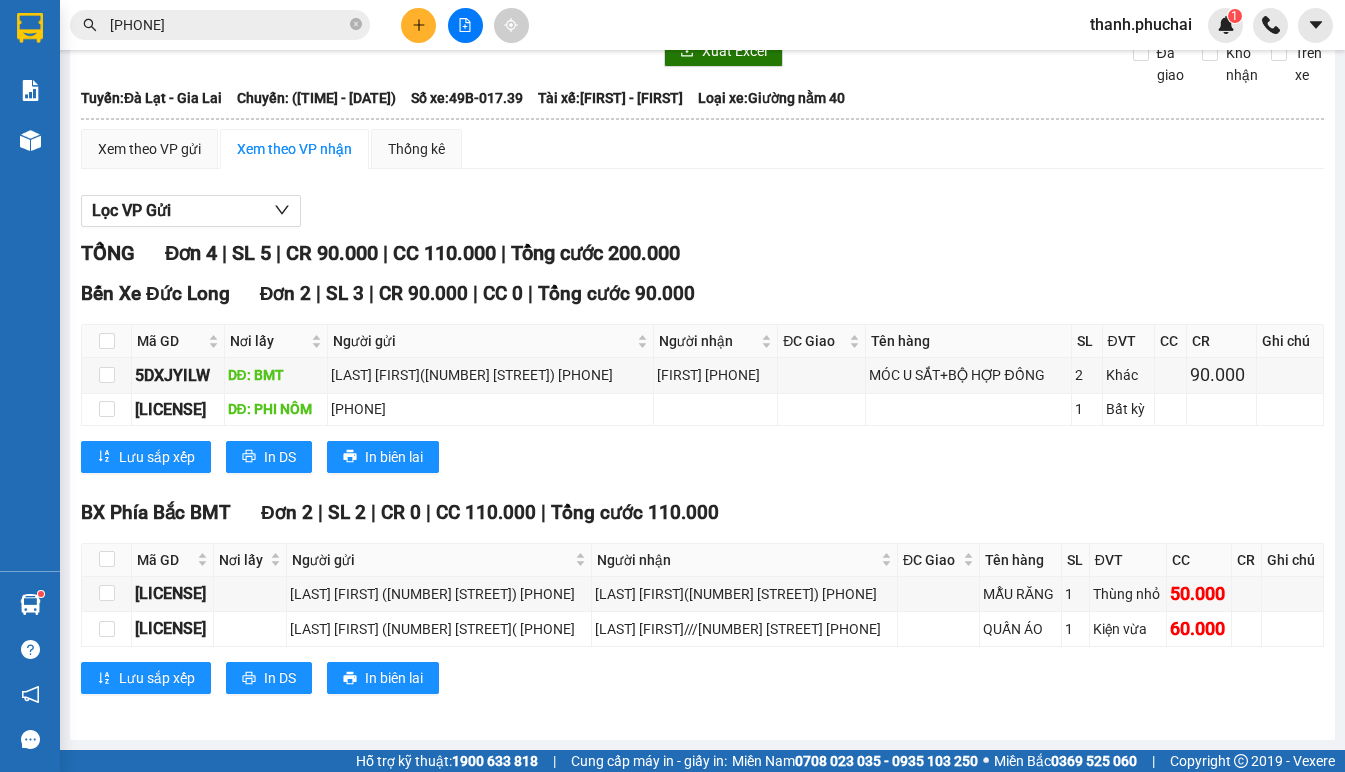 click on "[PHONE]" at bounding box center (228, 25) 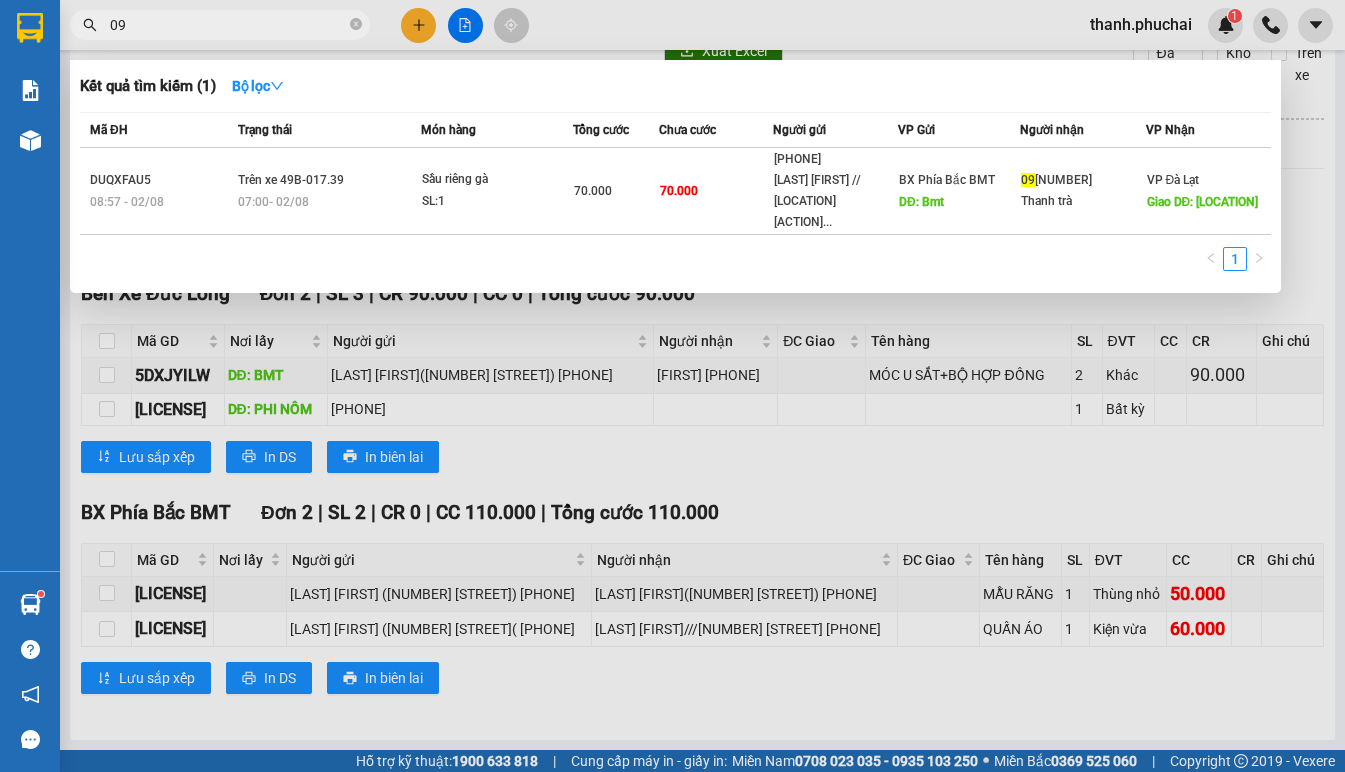 type on "0" 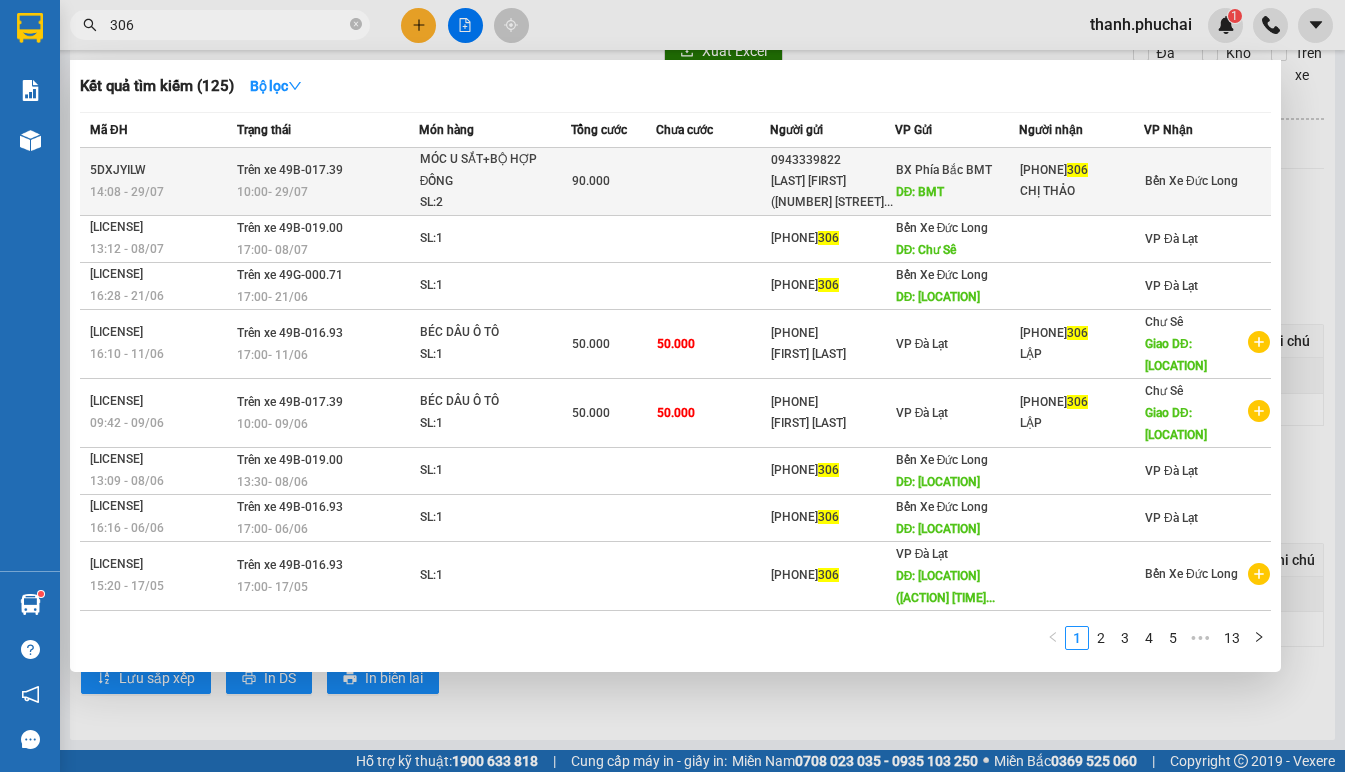 click at bounding box center (712, 182) 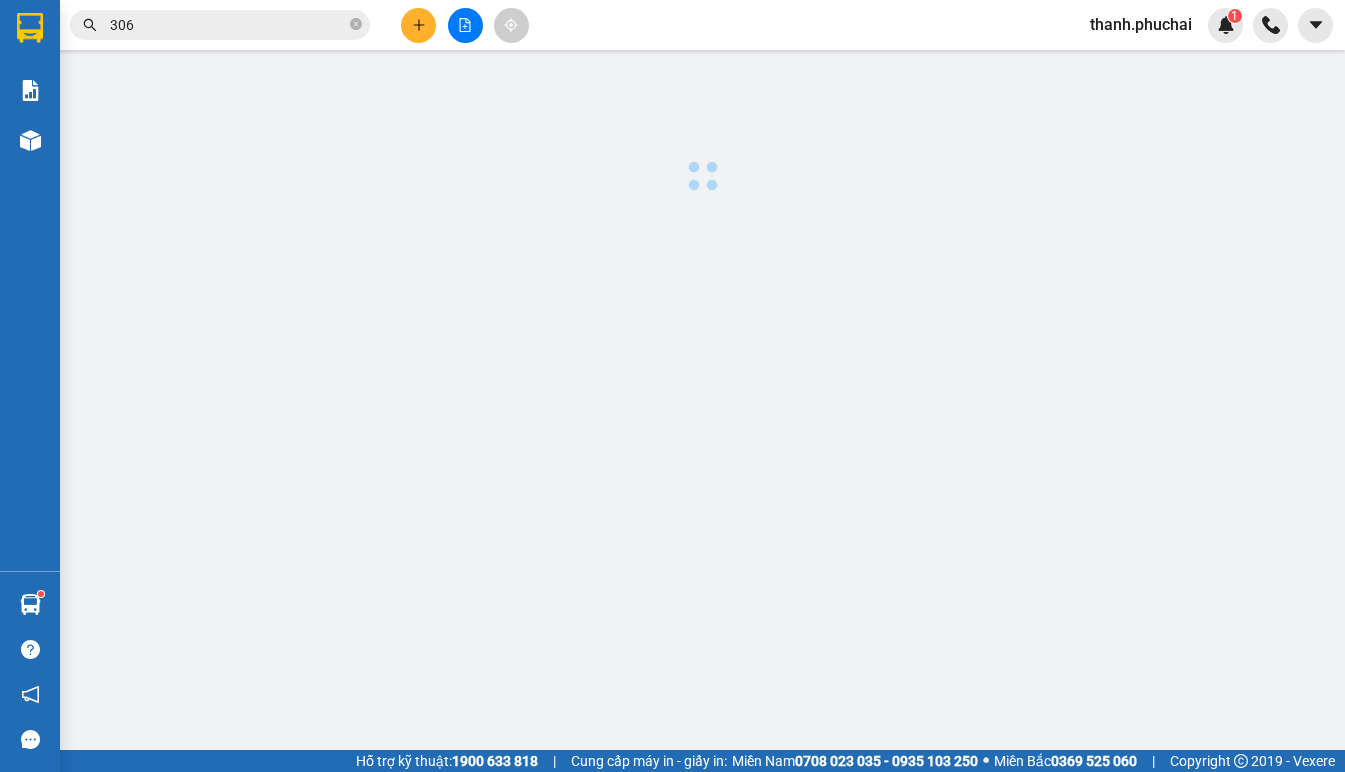 scroll, scrollTop: 0, scrollLeft: 0, axis: both 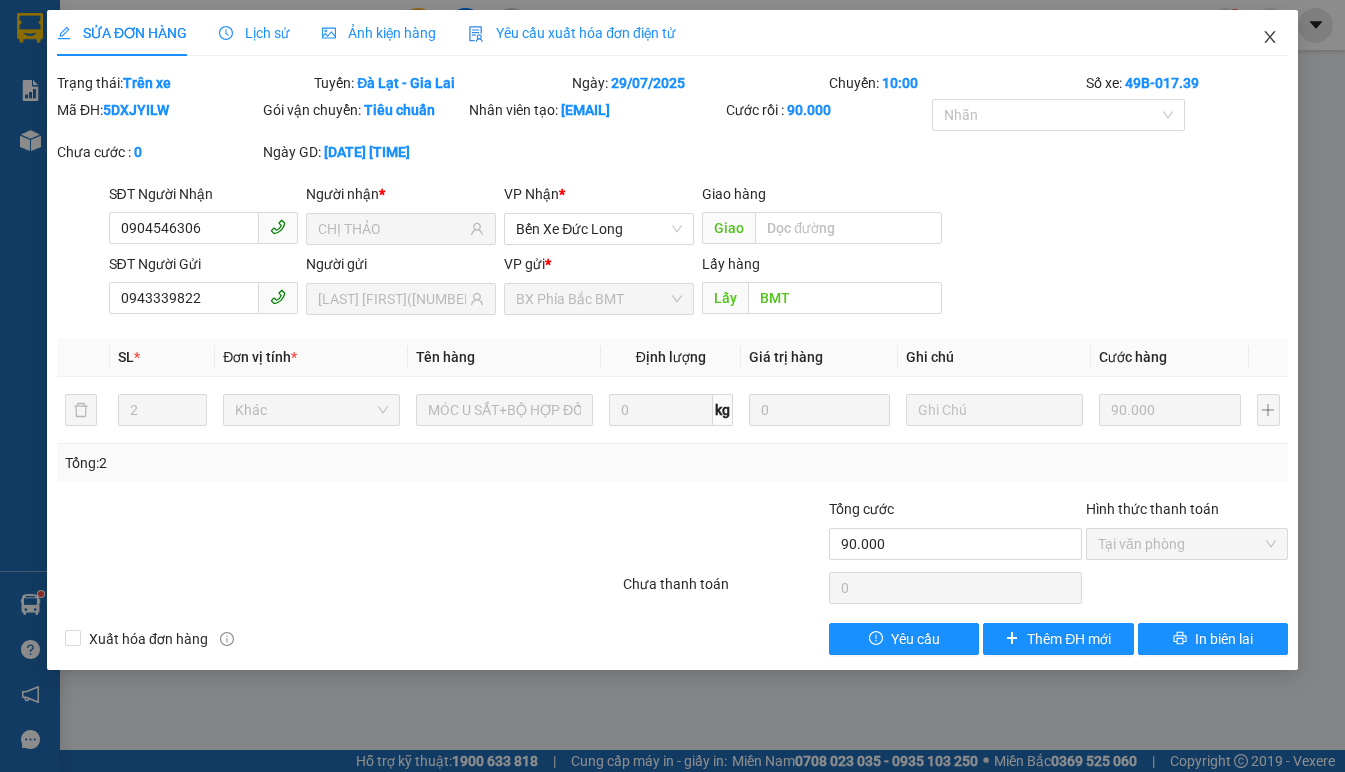 click 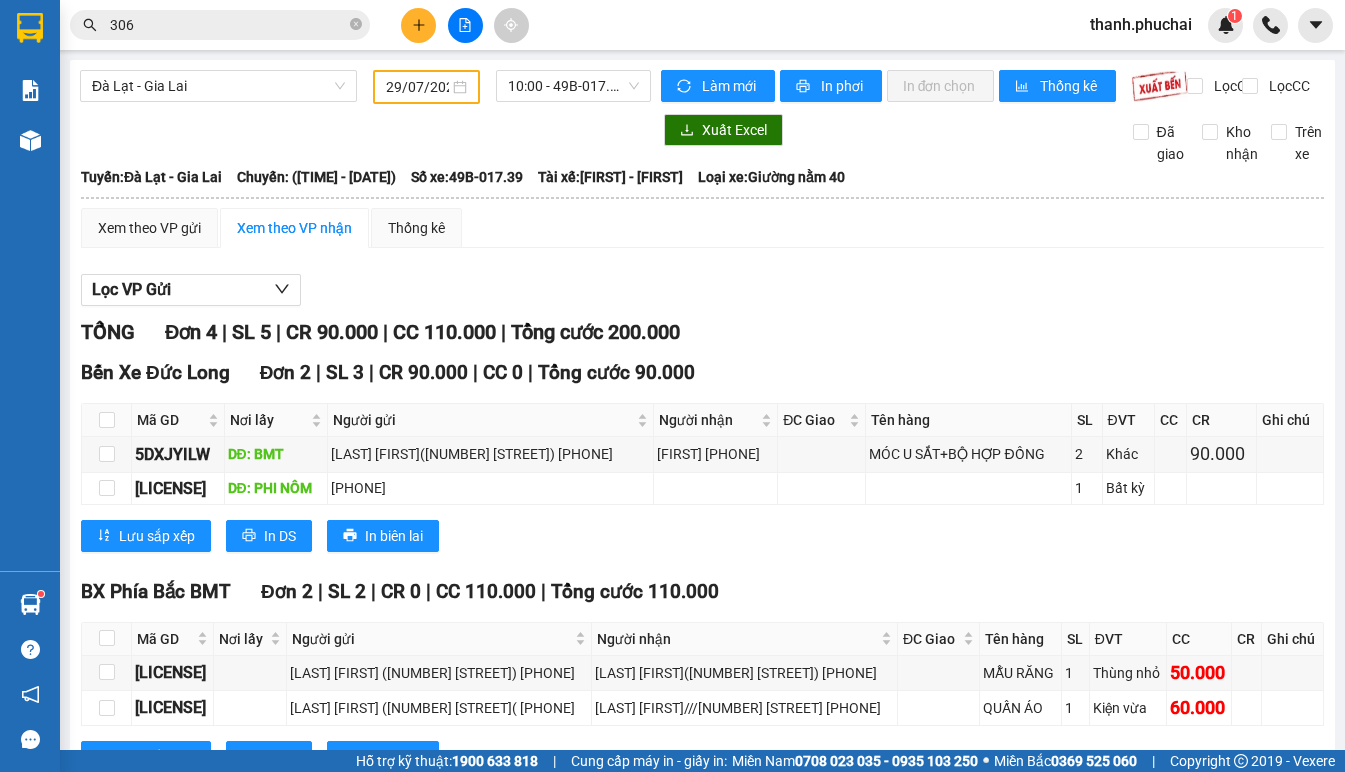 click on "306" at bounding box center (228, 25) 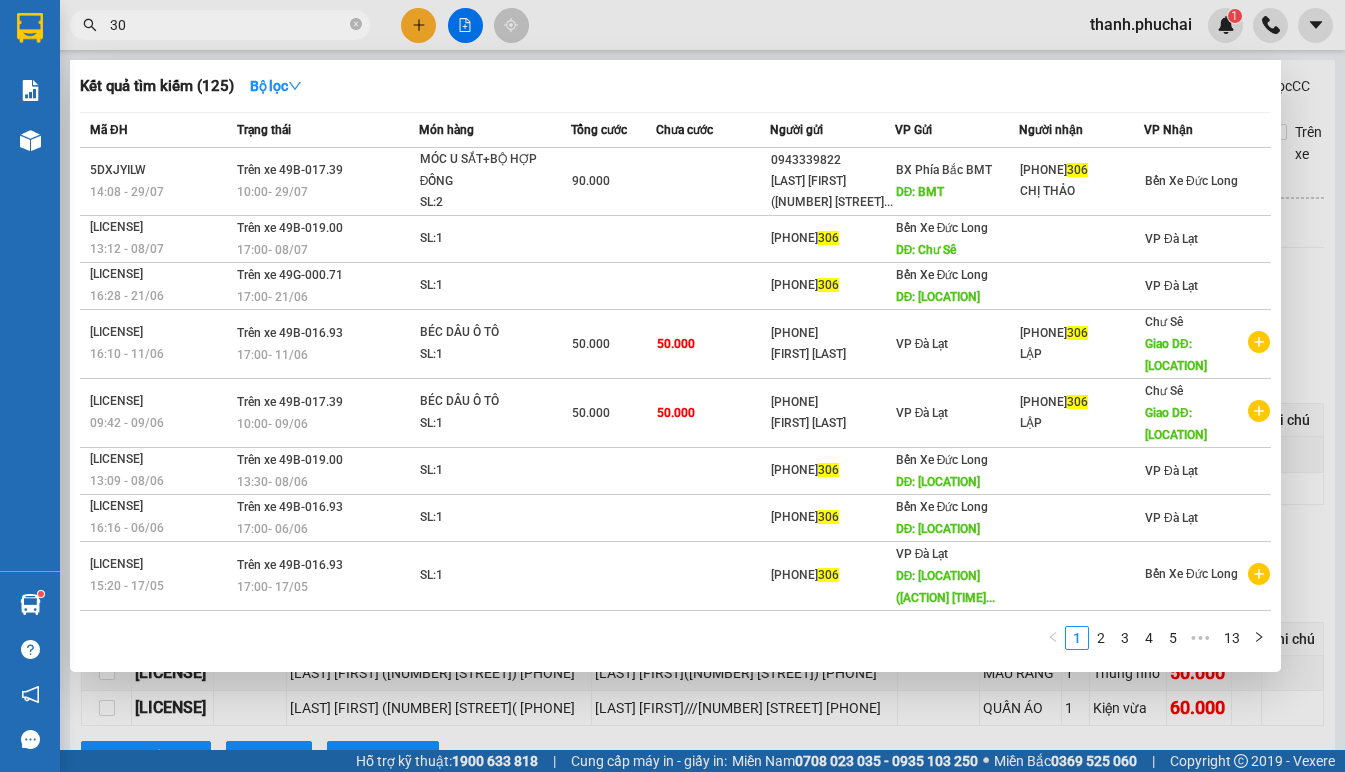 type on "3" 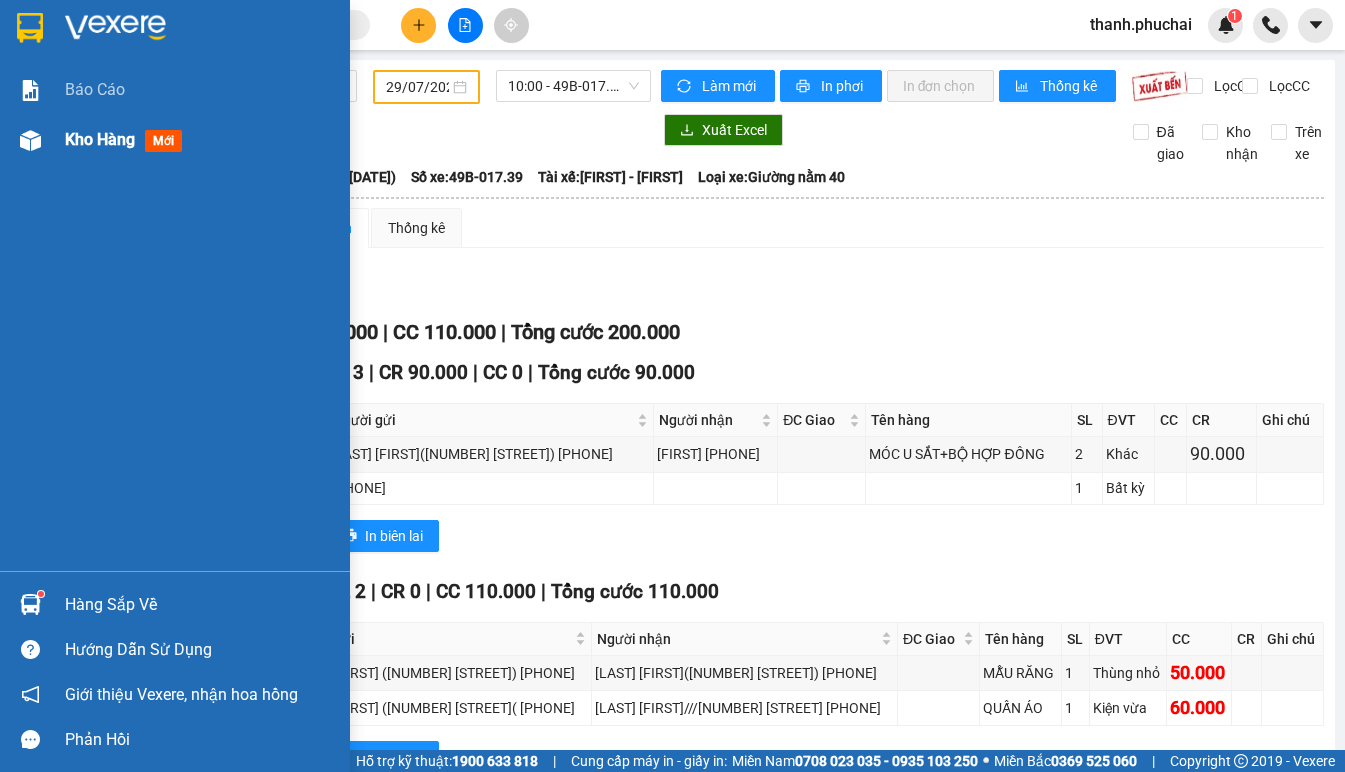 type 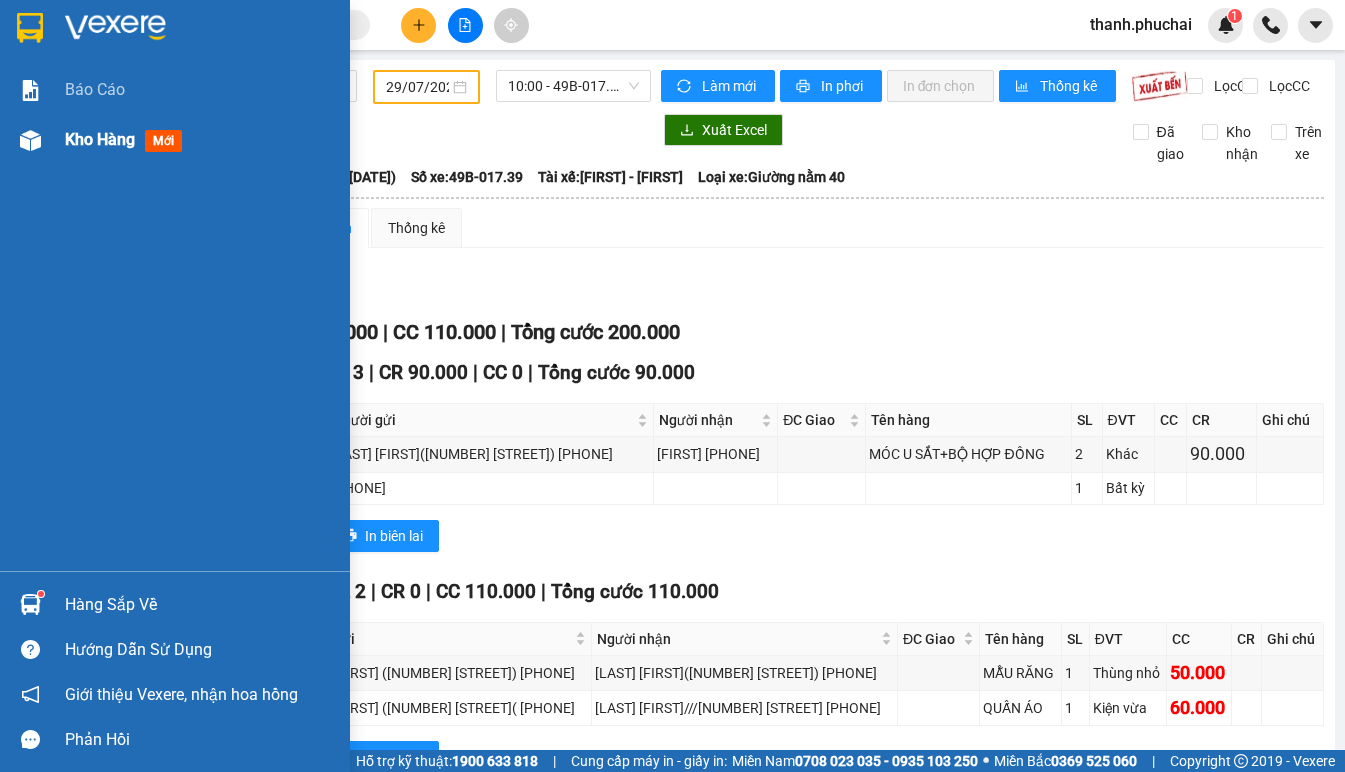click on "Kho hàng" at bounding box center (100, 139) 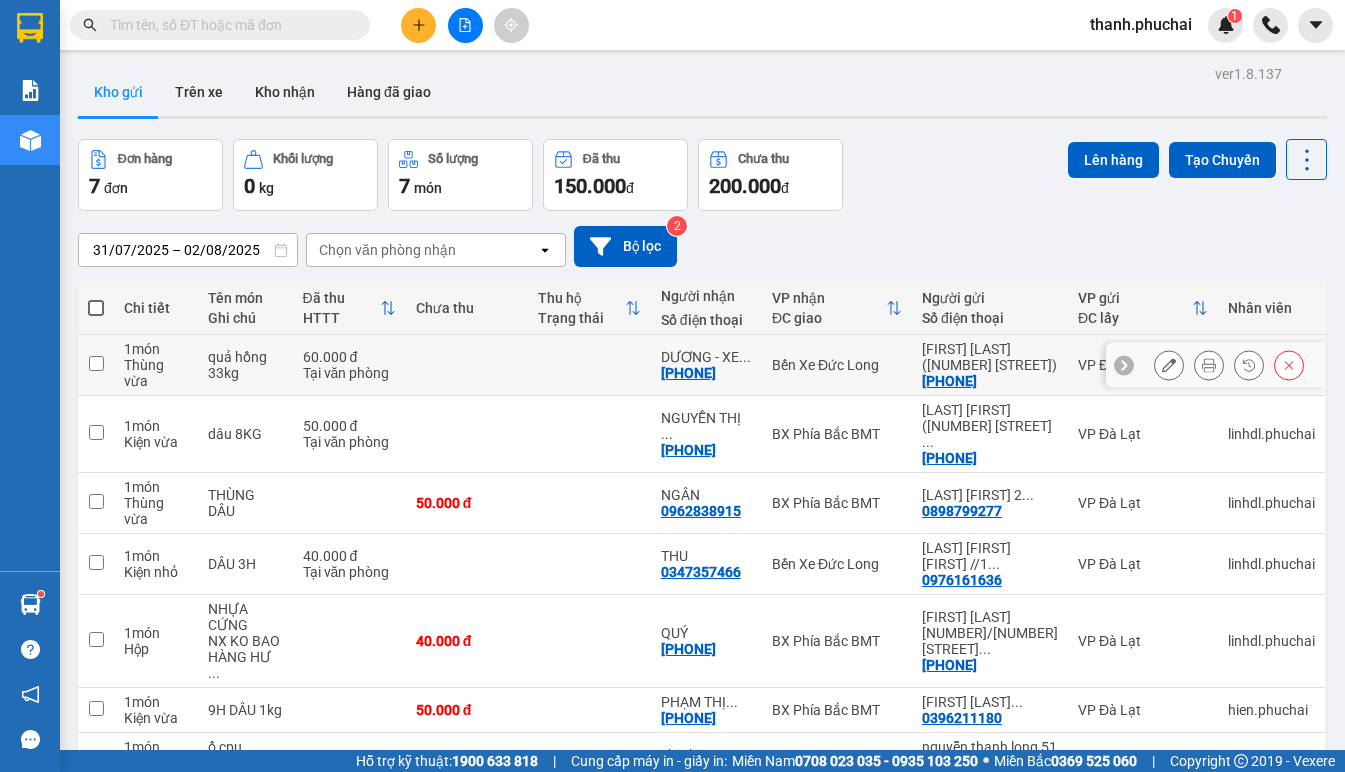click at bounding box center (589, 365) 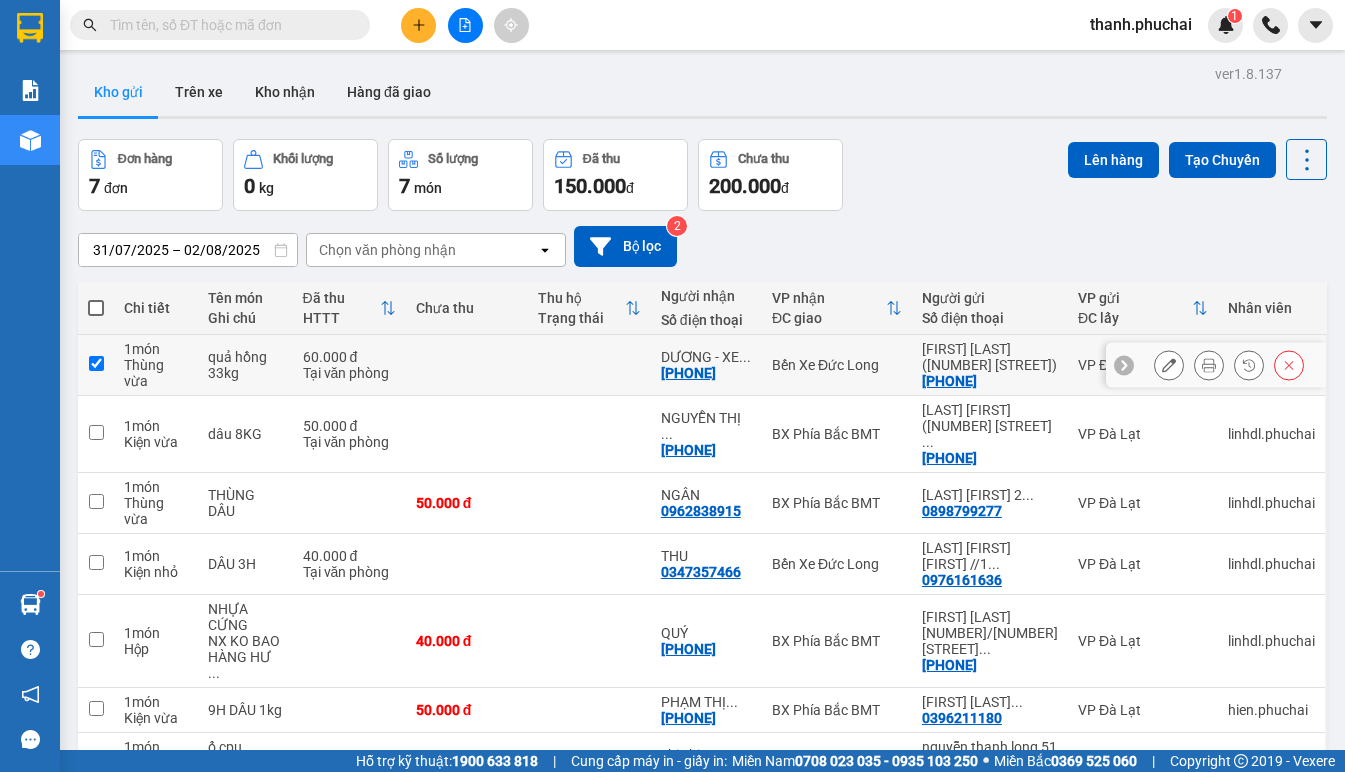 checkbox on "true" 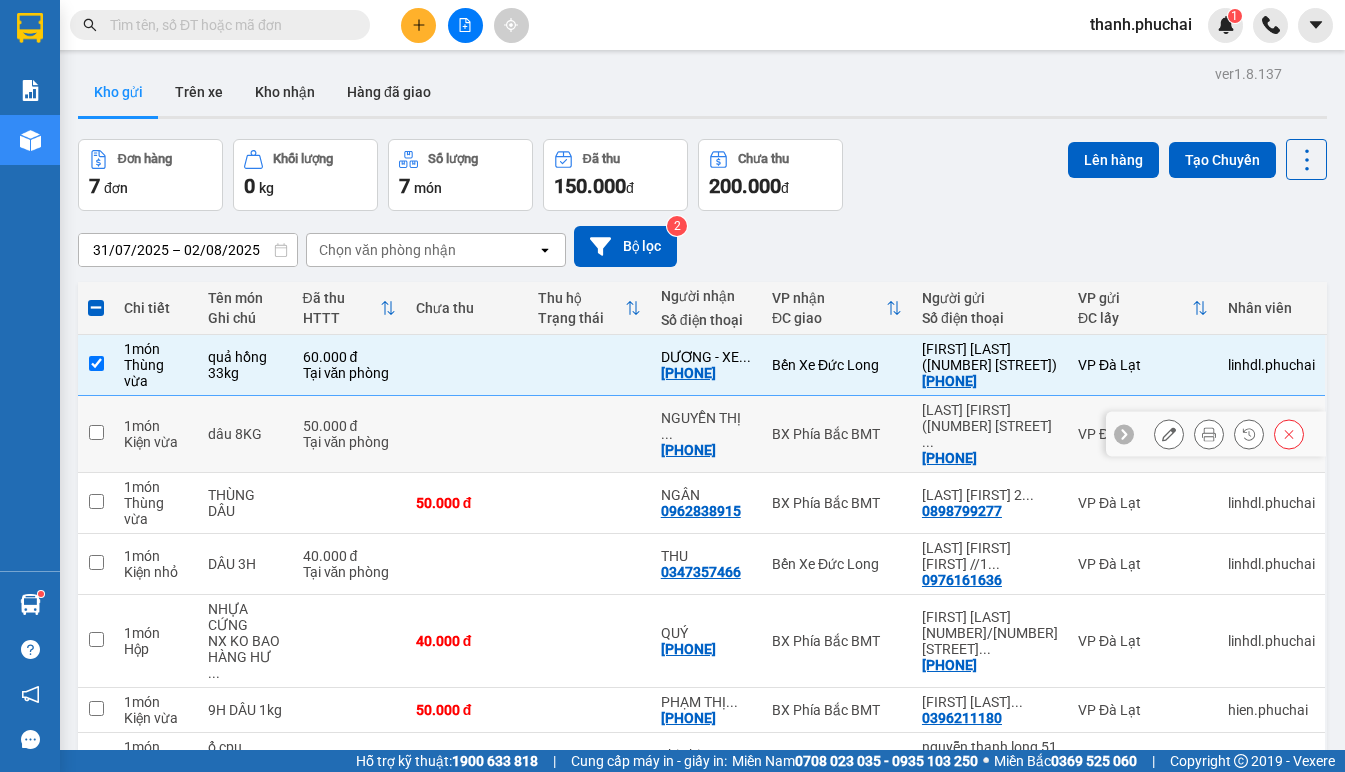 click at bounding box center (589, 434) 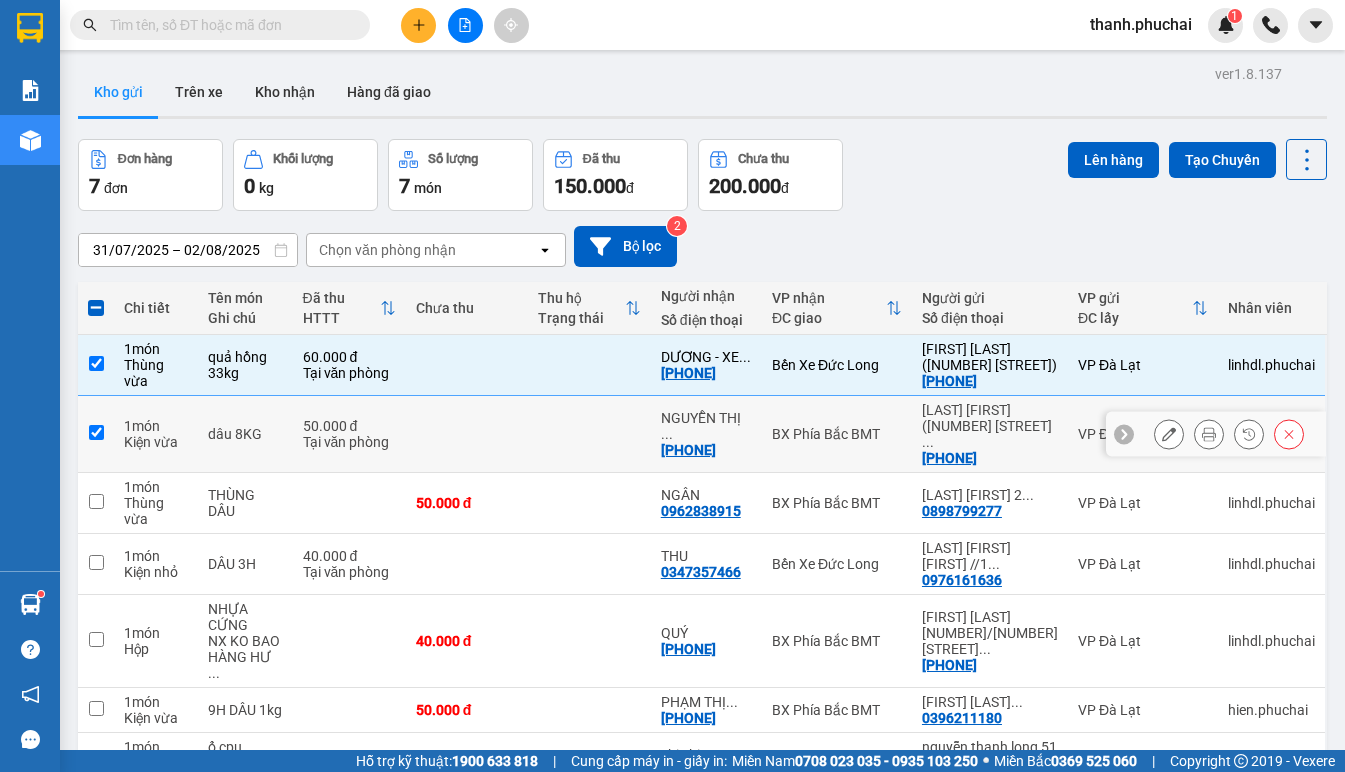 checkbox on "true" 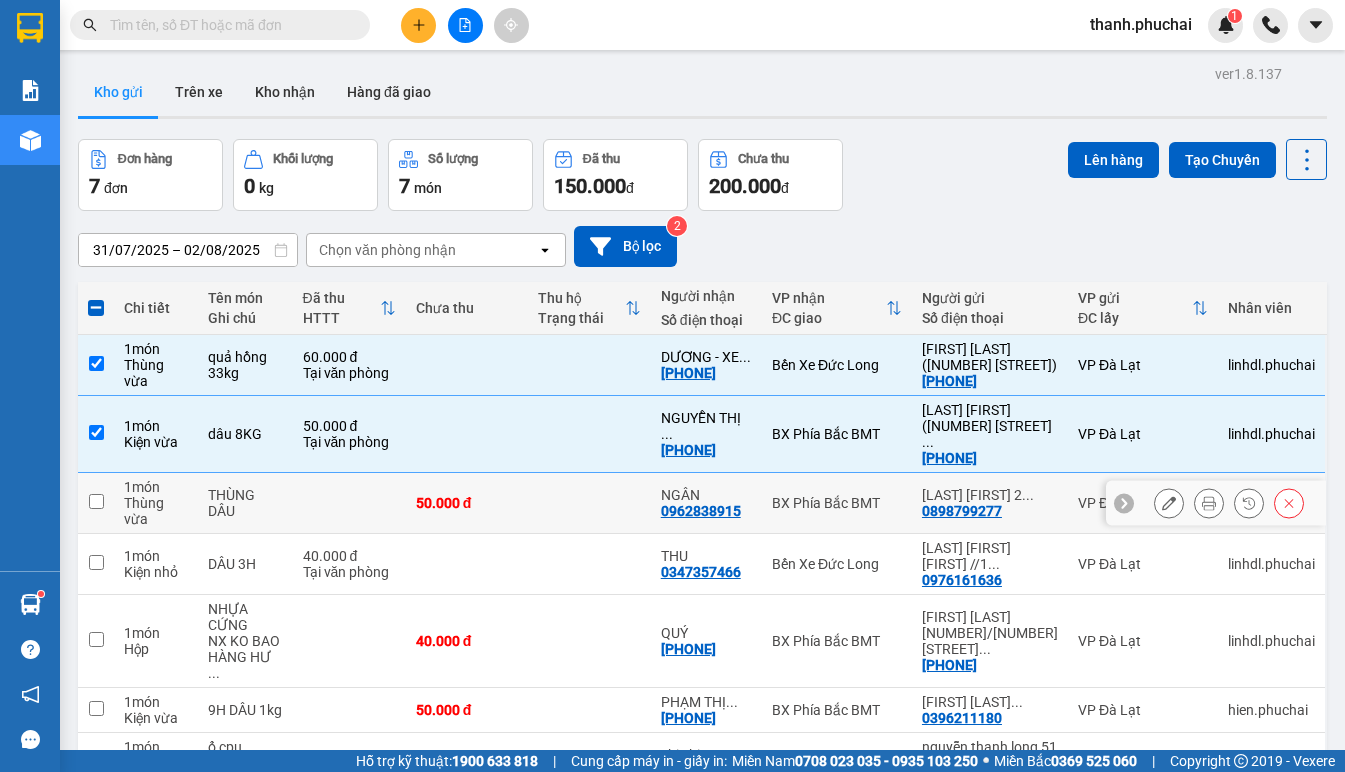 click at bounding box center (589, 503) 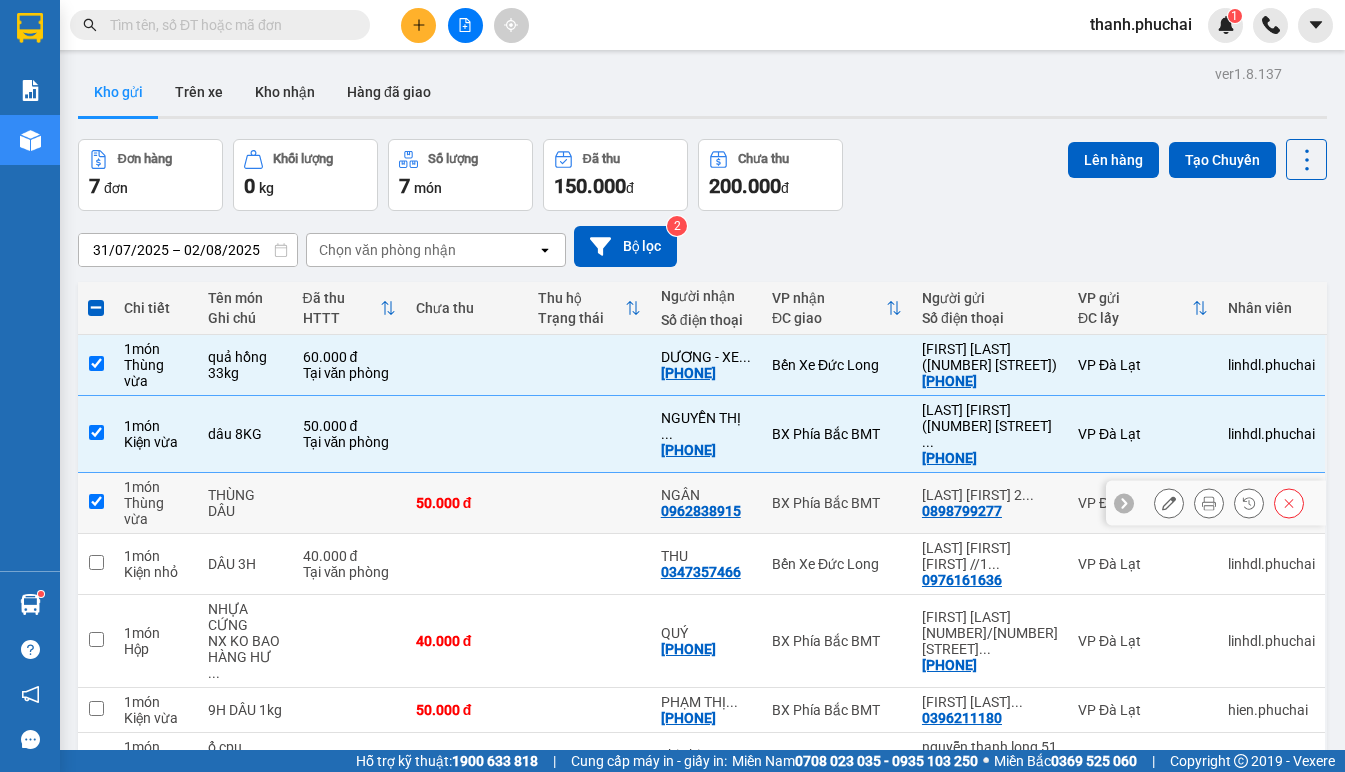 checkbox on "true" 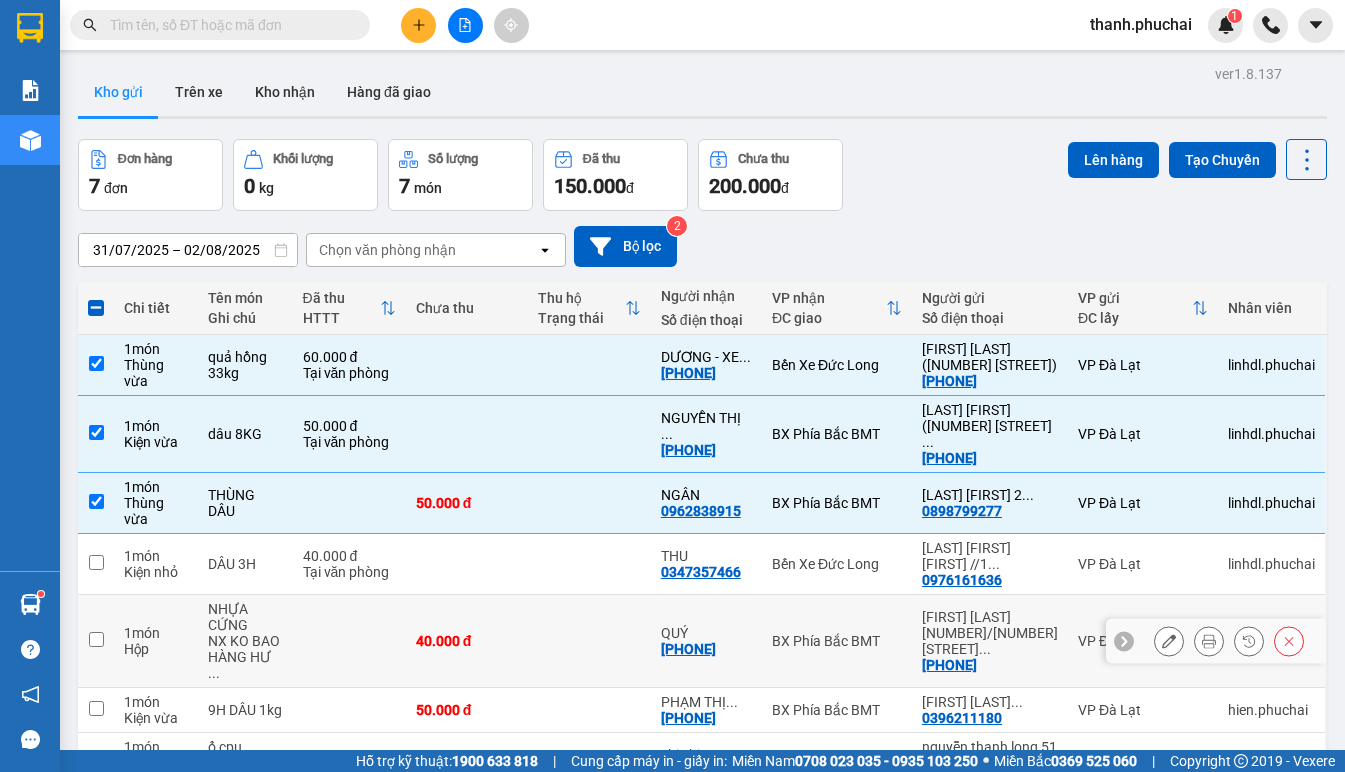 scroll, scrollTop: 100, scrollLeft: 0, axis: vertical 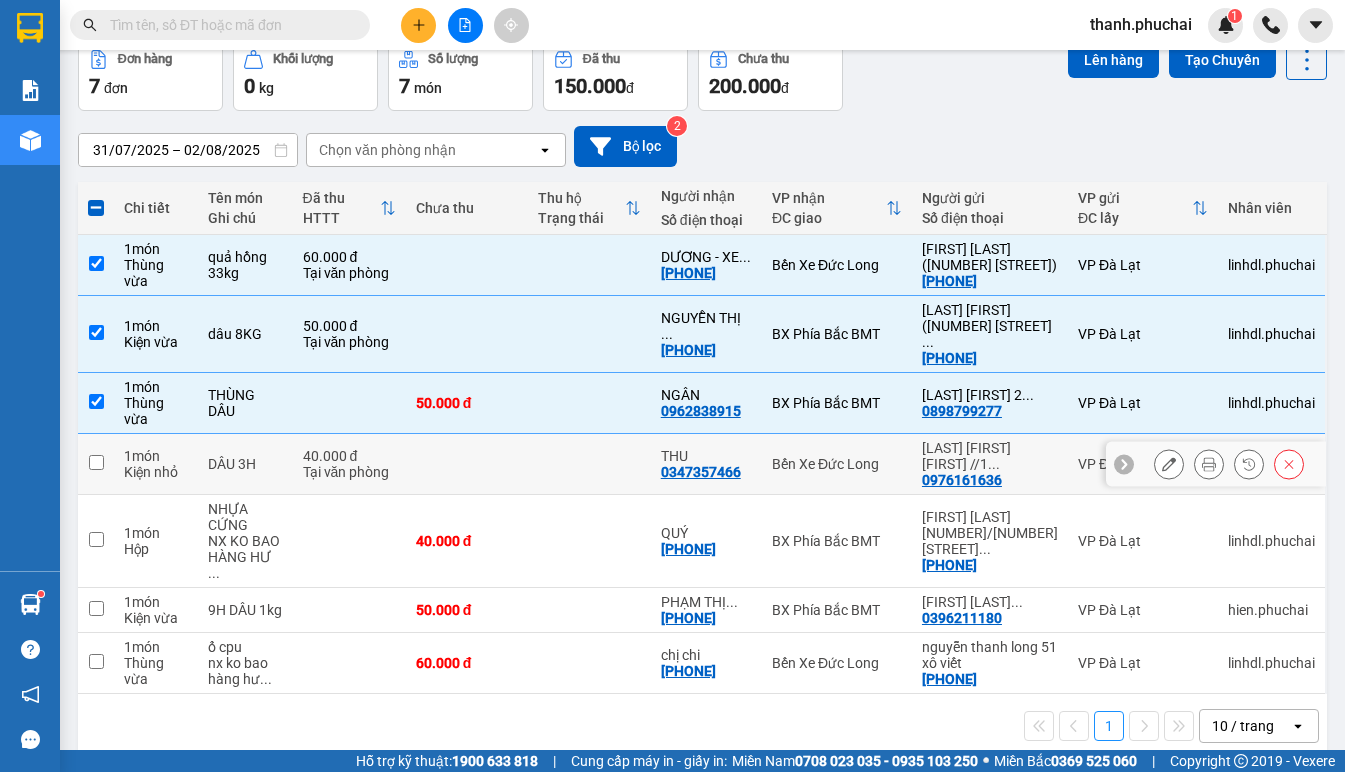 click at bounding box center [589, 464] 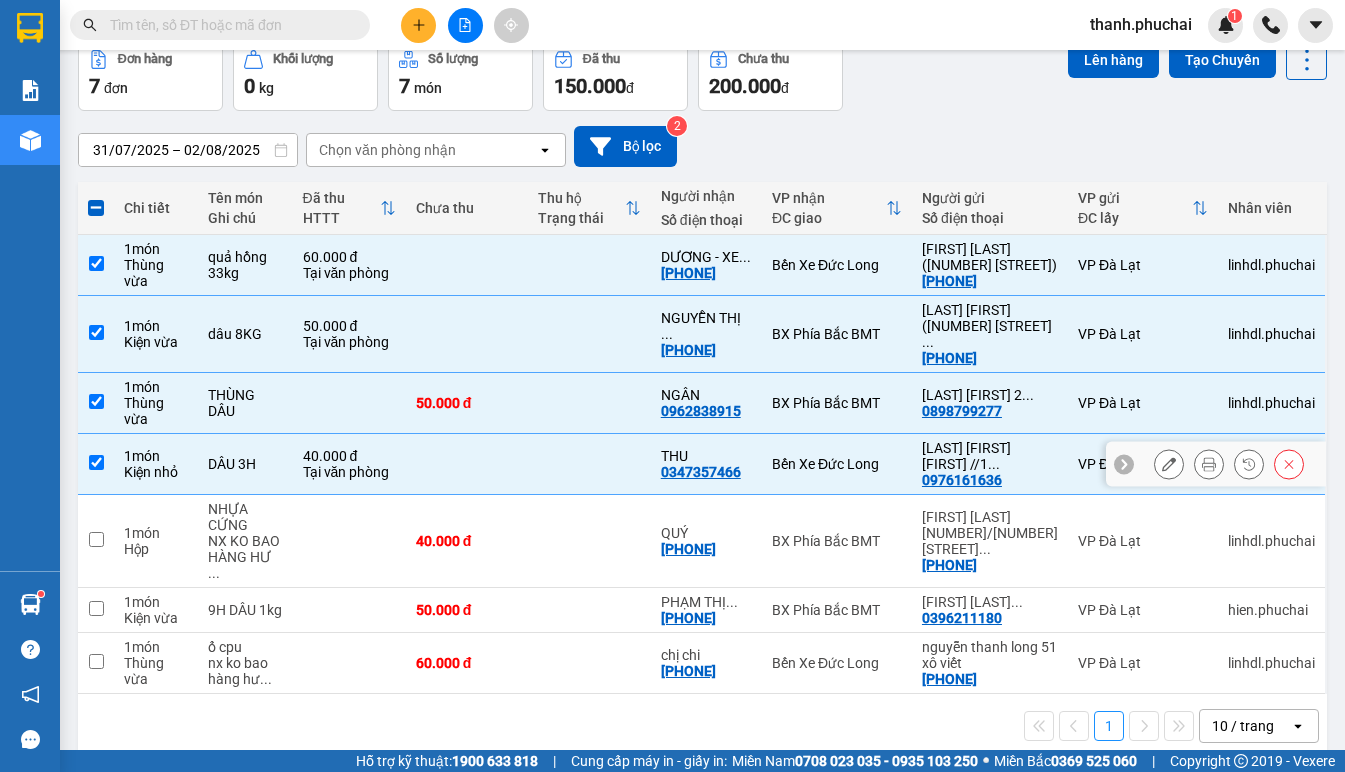 checkbox on "true" 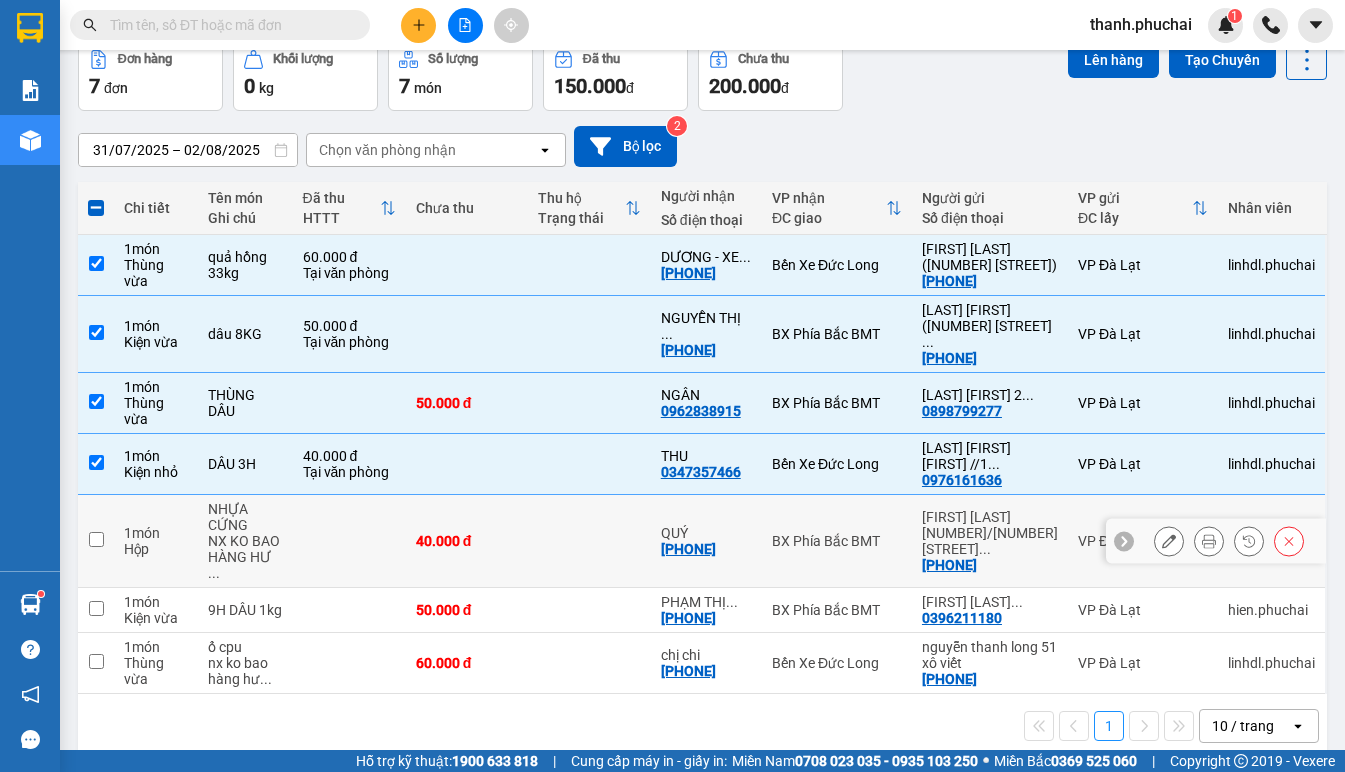 click at bounding box center (589, 541) 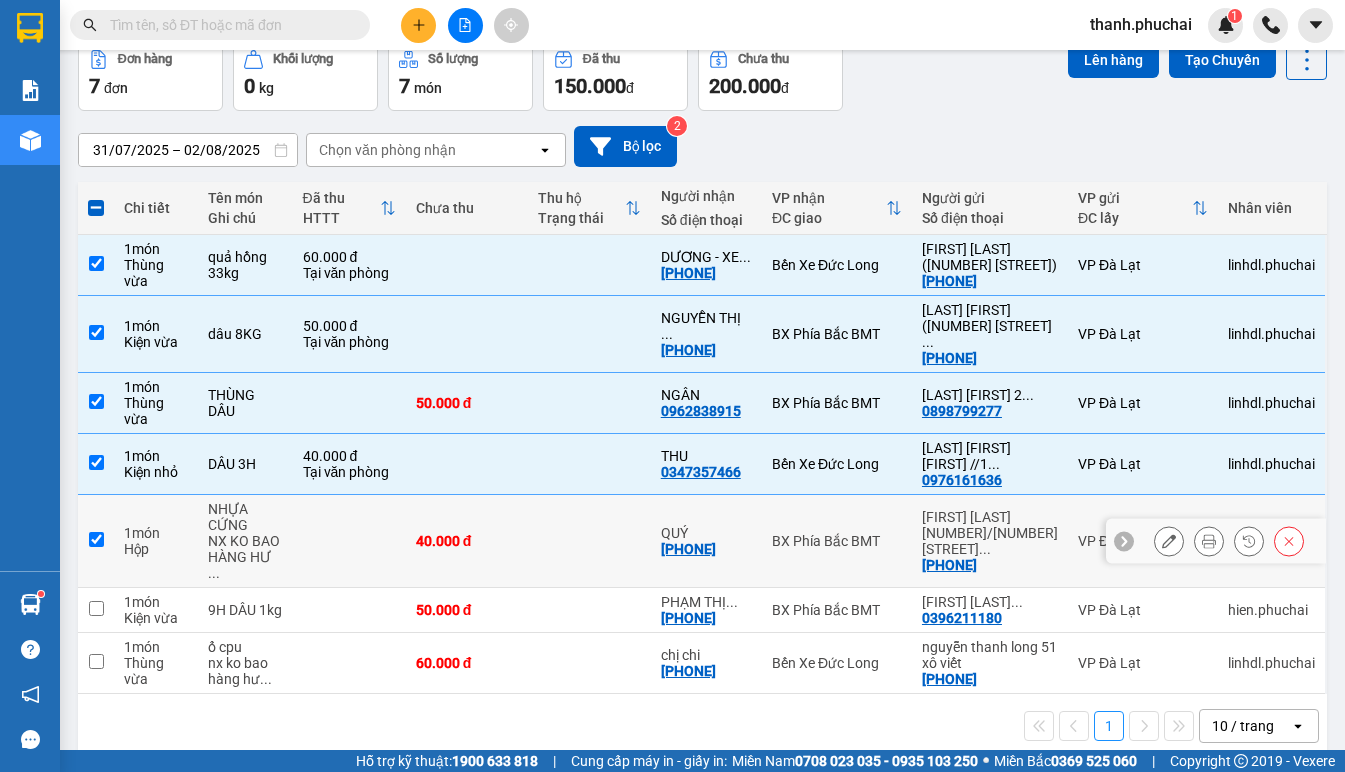 checkbox on "true" 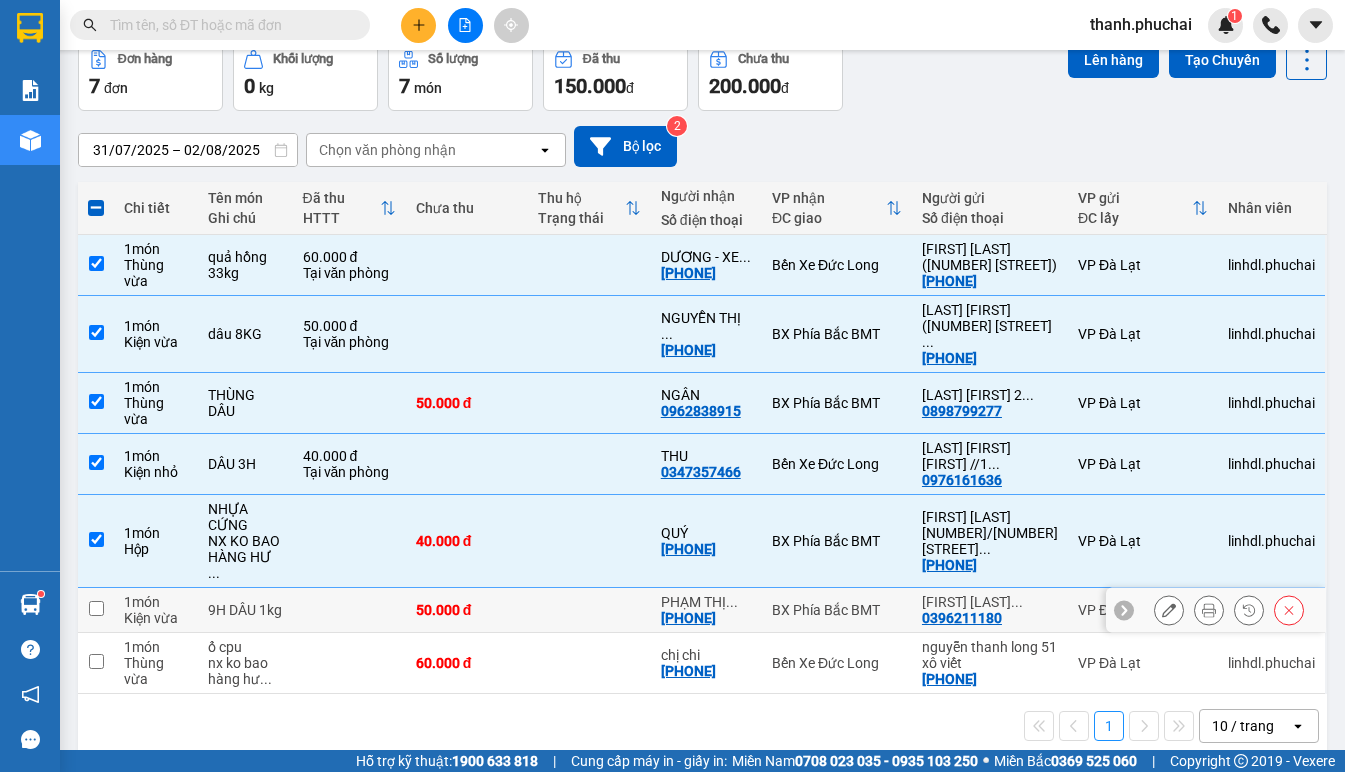 drag, startPoint x: 608, startPoint y: 561, endPoint x: 608, endPoint y: 636, distance: 75 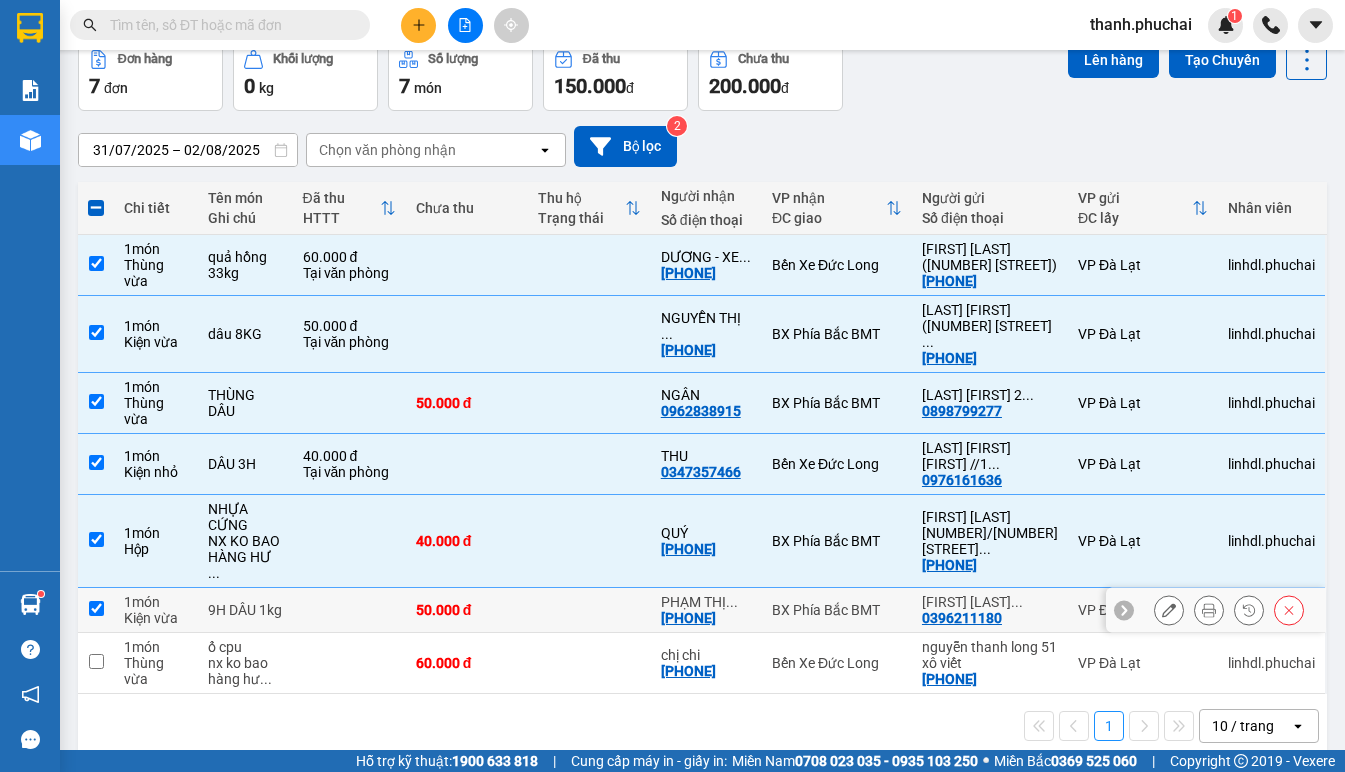 checkbox on "true" 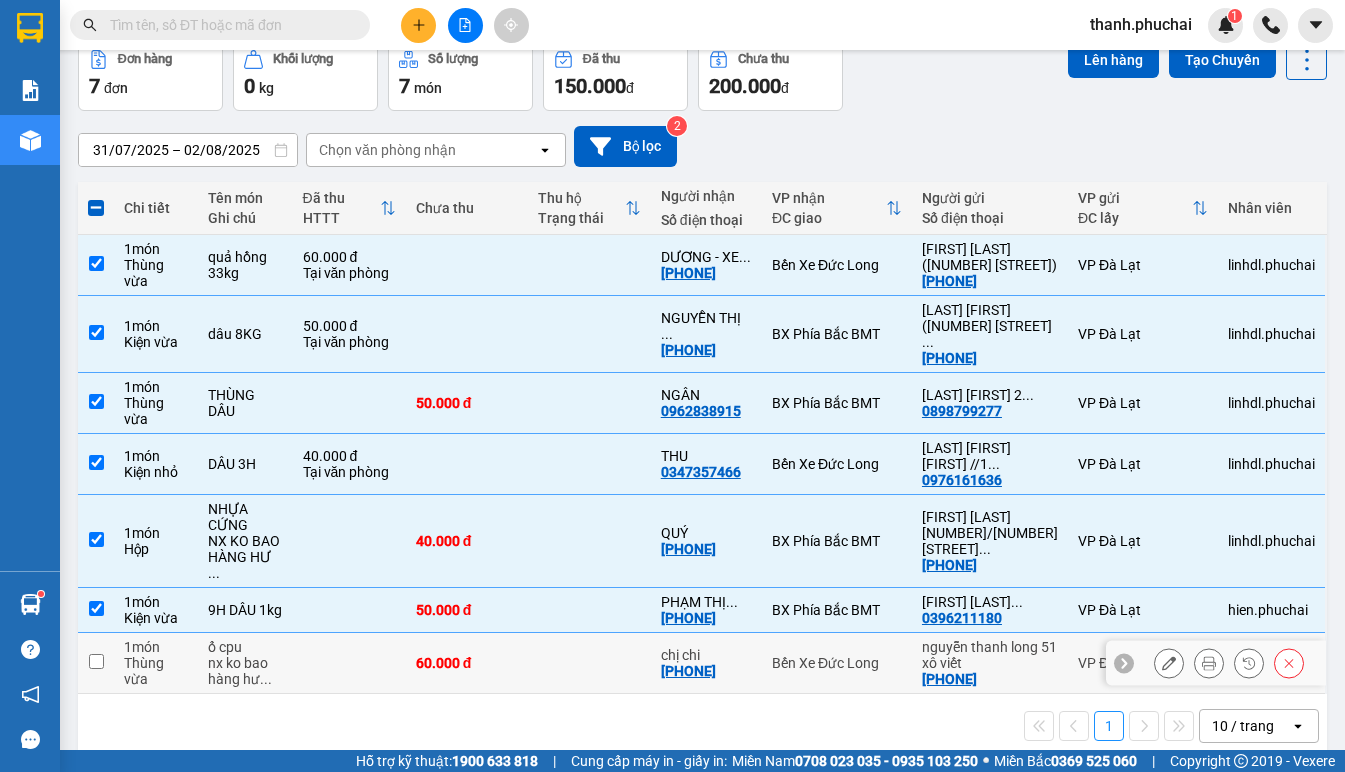 click at bounding box center (589, 663) 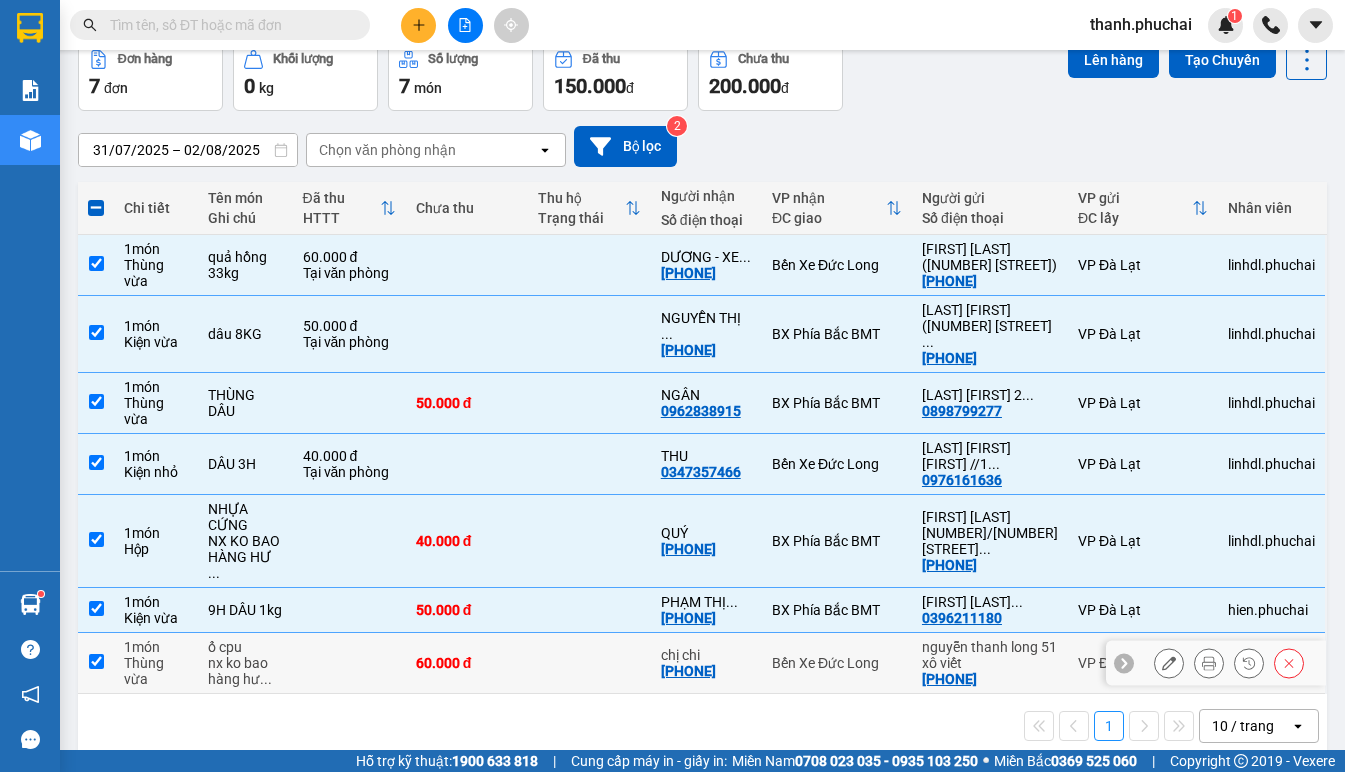checkbox on "true" 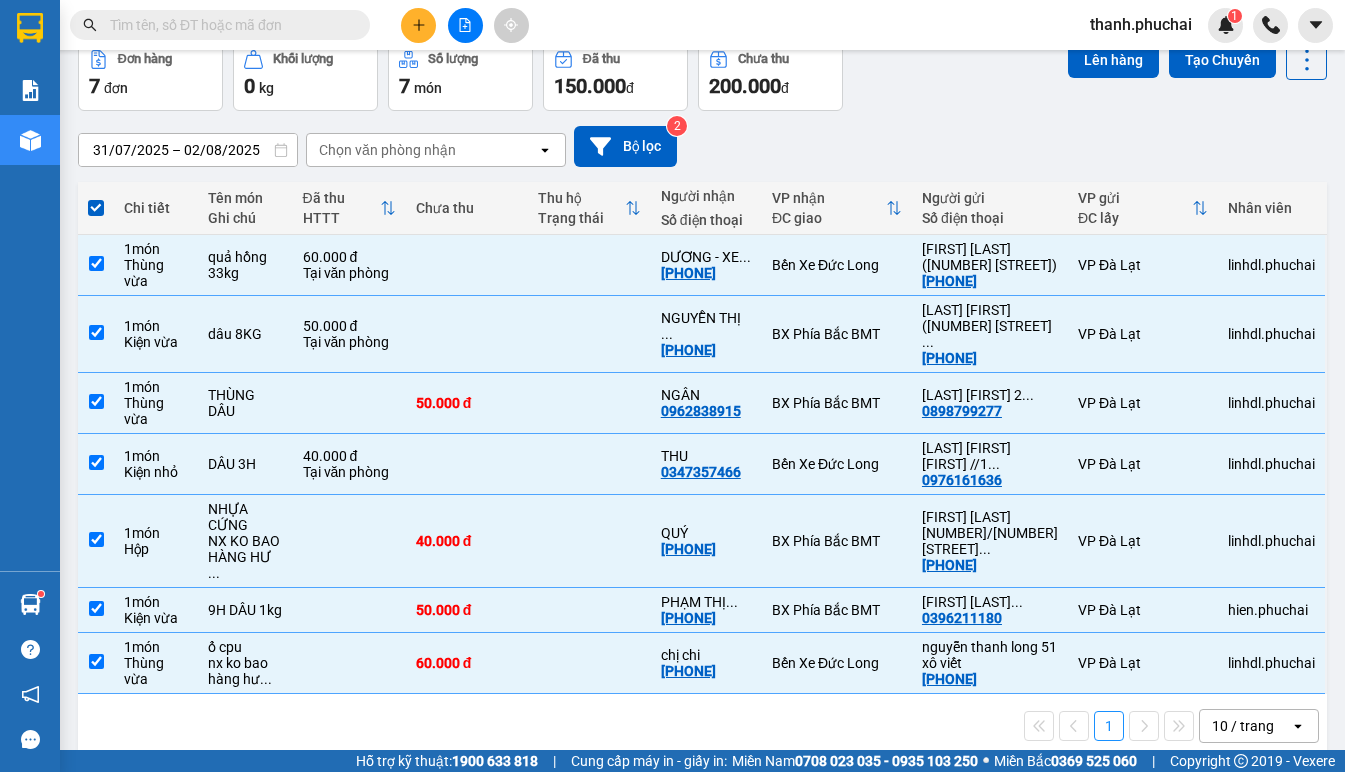 scroll, scrollTop: 0, scrollLeft: 0, axis: both 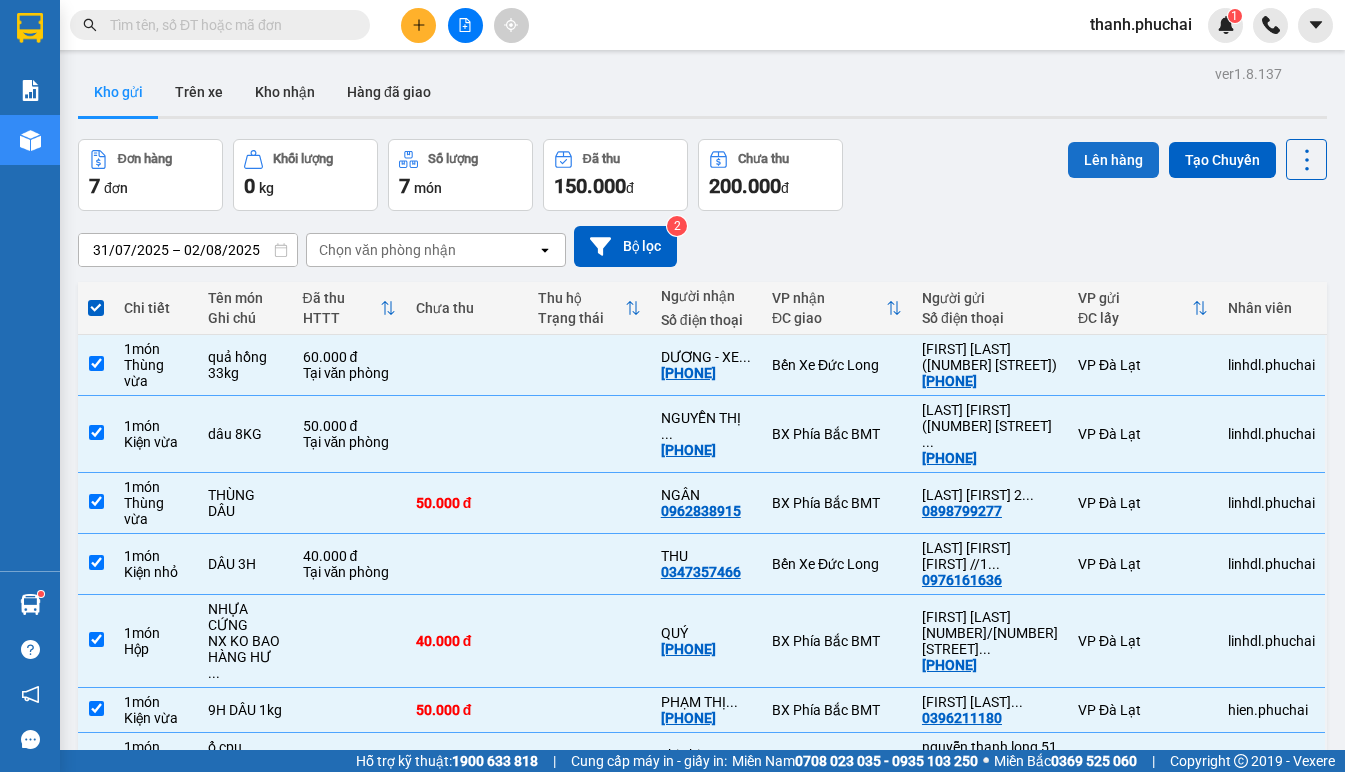 click on "Lên hàng" at bounding box center [1113, 160] 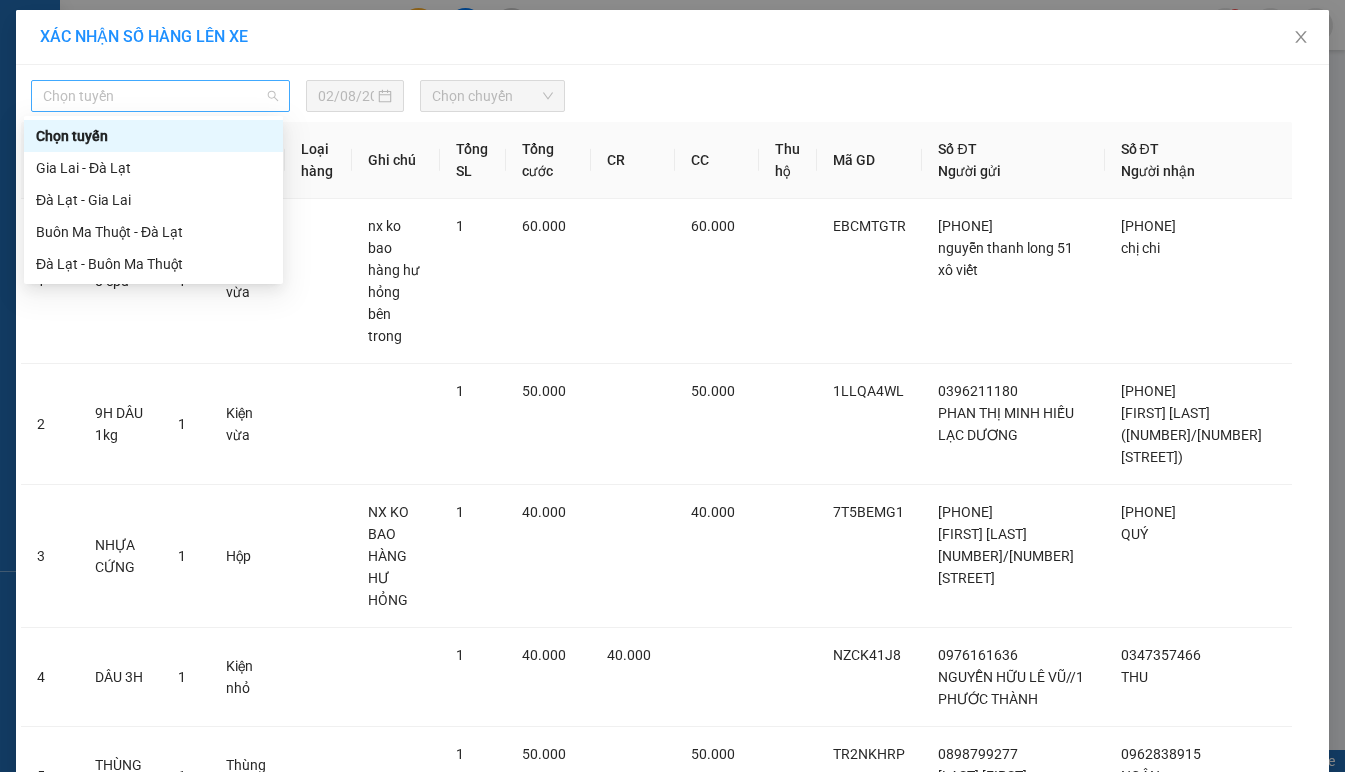 click on "Chọn tuyến" at bounding box center [160, 96] 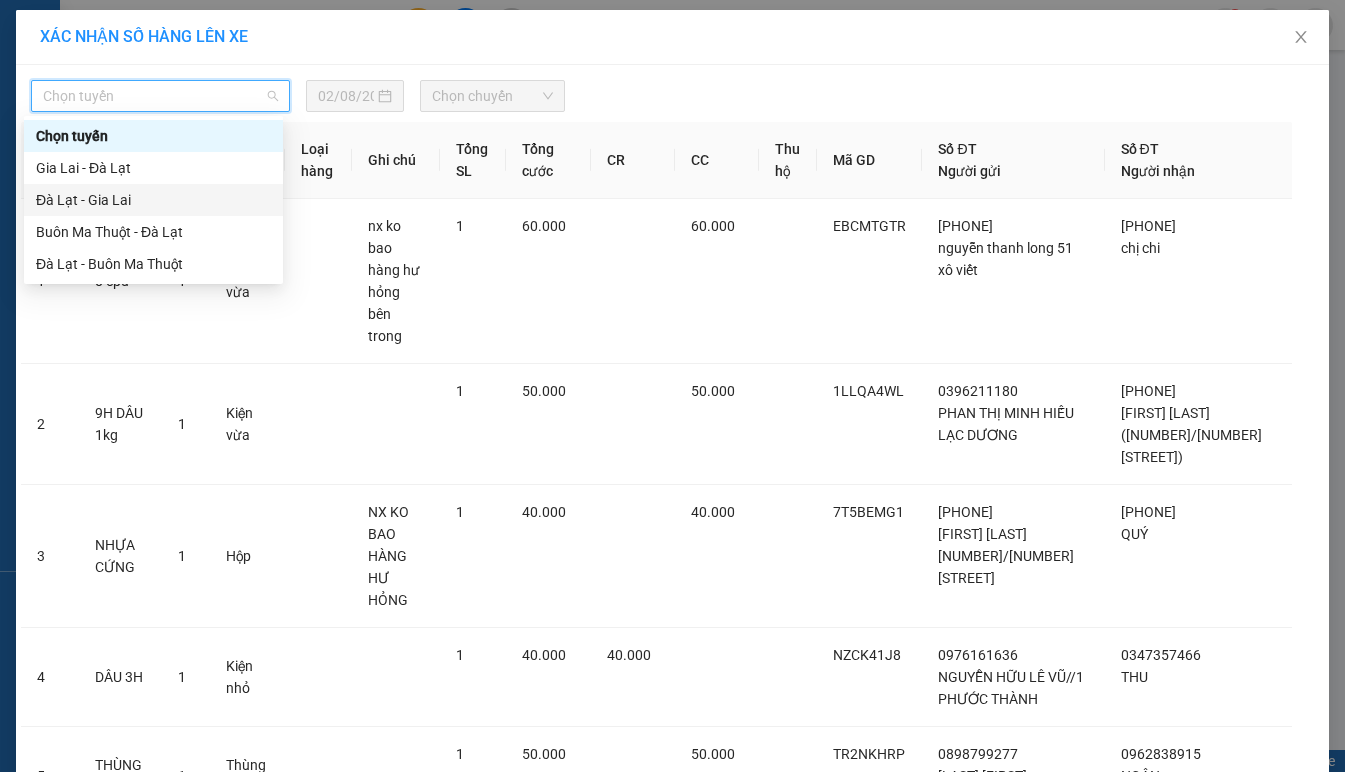 click on "Đà Lạt - Gia Lai" at bounding box center (153, 200) 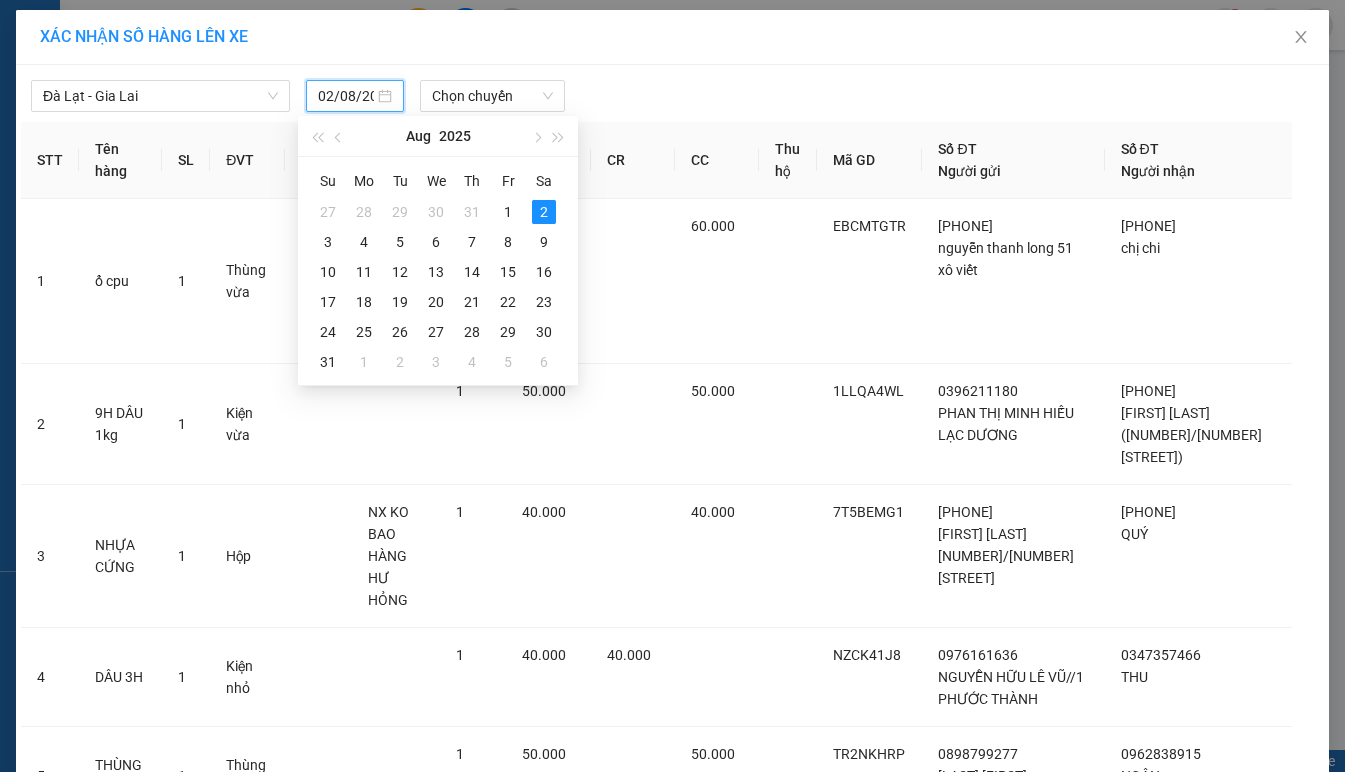 click on "02/08/2025" at bounding box center [346, 96] 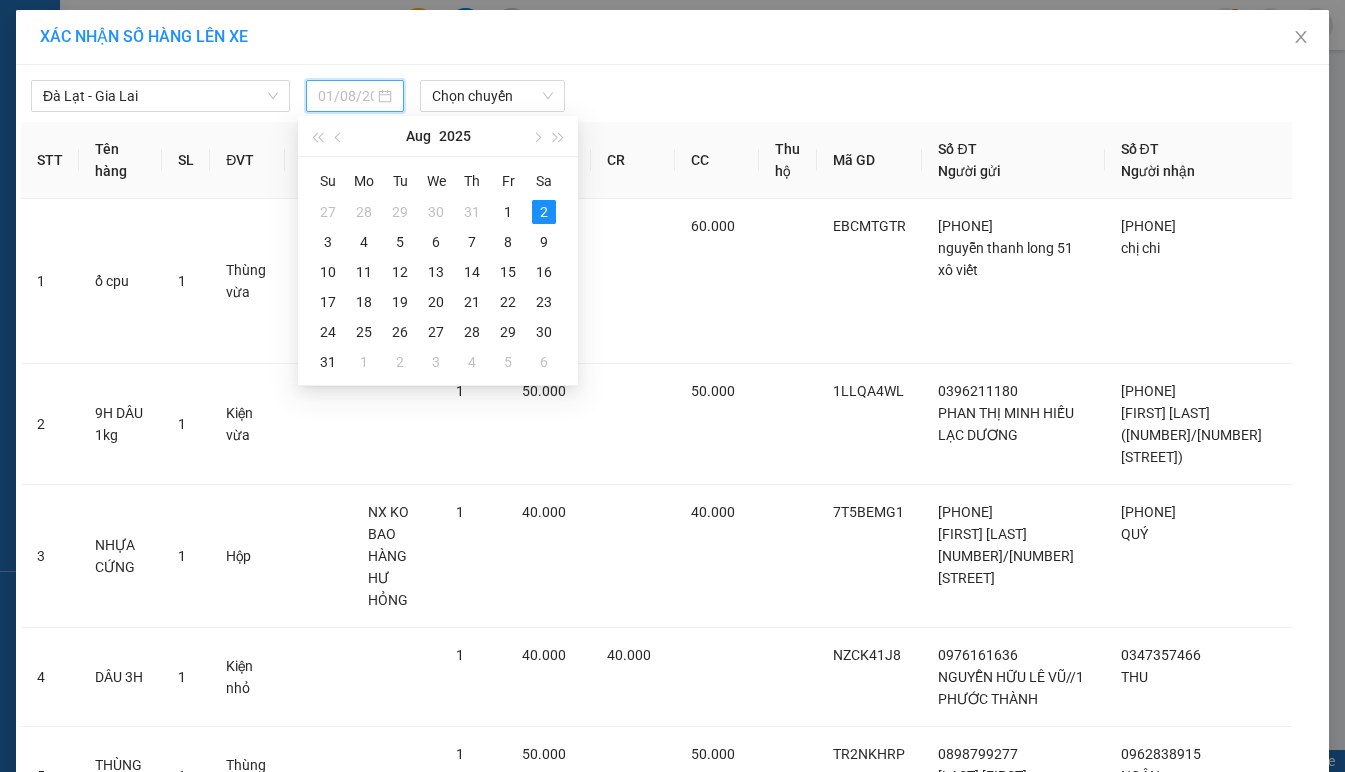type on "02/08/2025" 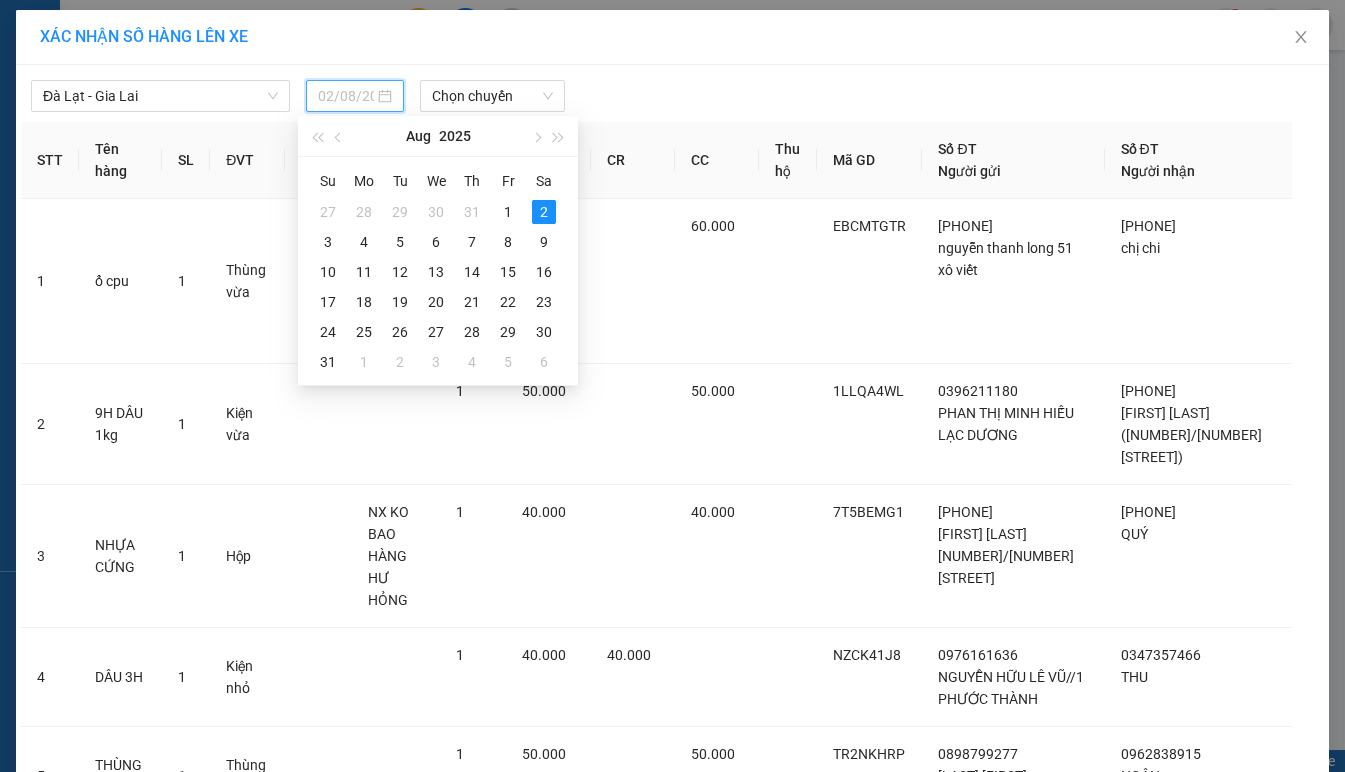 click on "2" at bounding box center [544, 212] 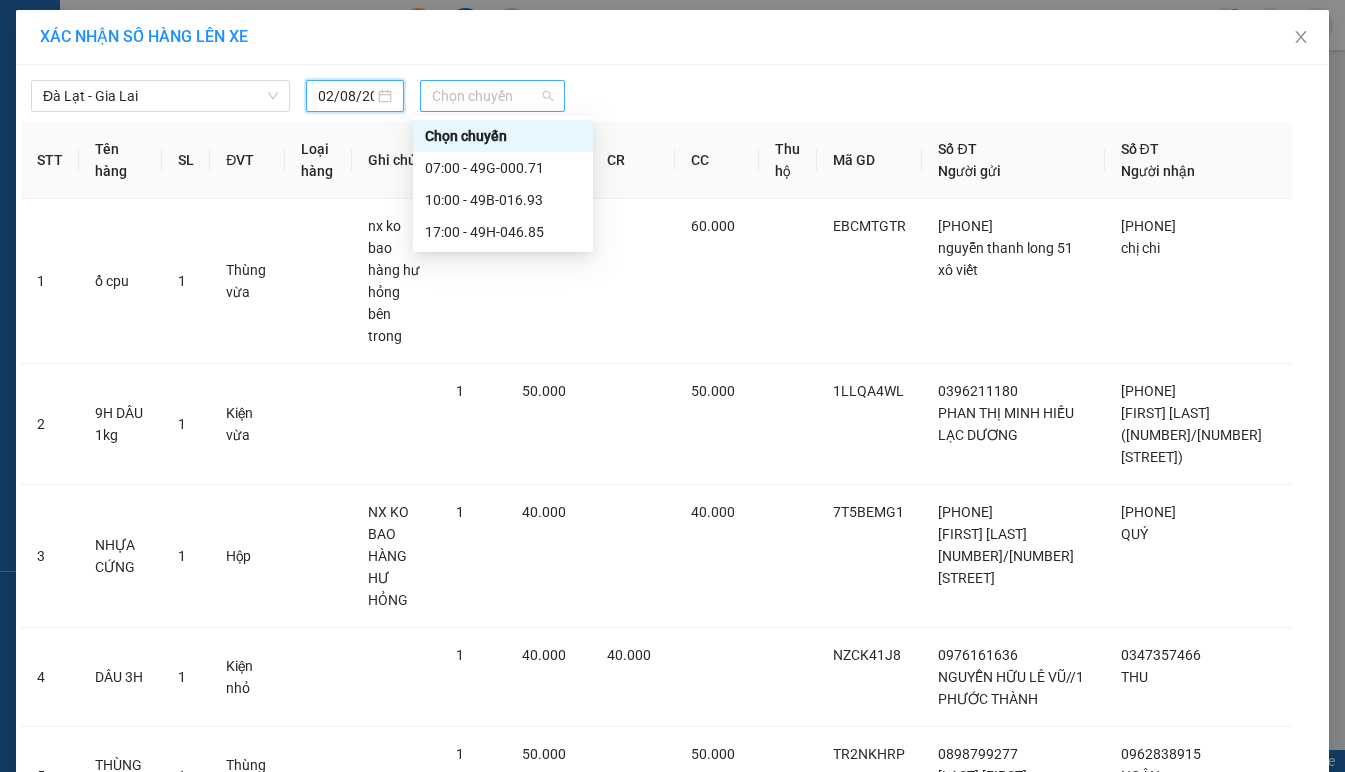 click on "Chọn chuyến" at bounding box center (492, 96) 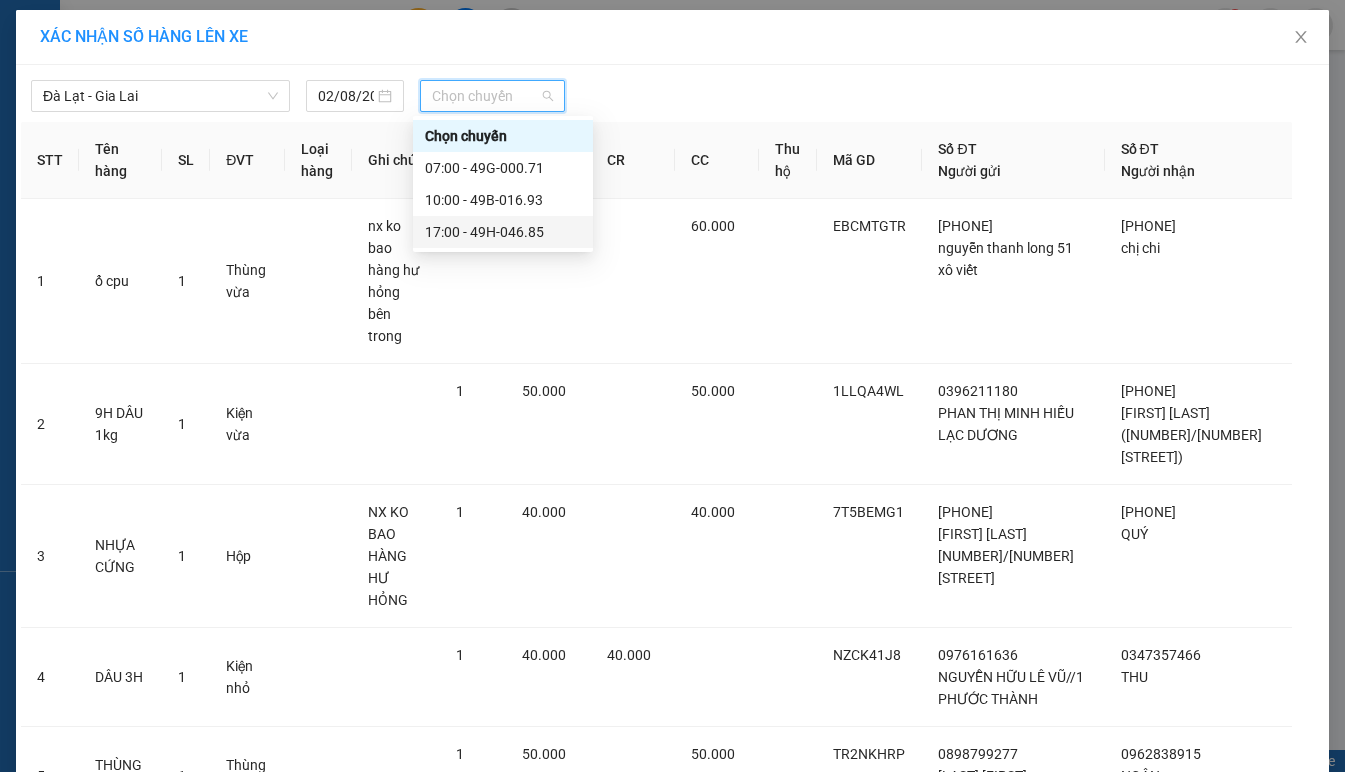 click on "[TIME] - [NUMBER]" at bounding box center (503, 232) 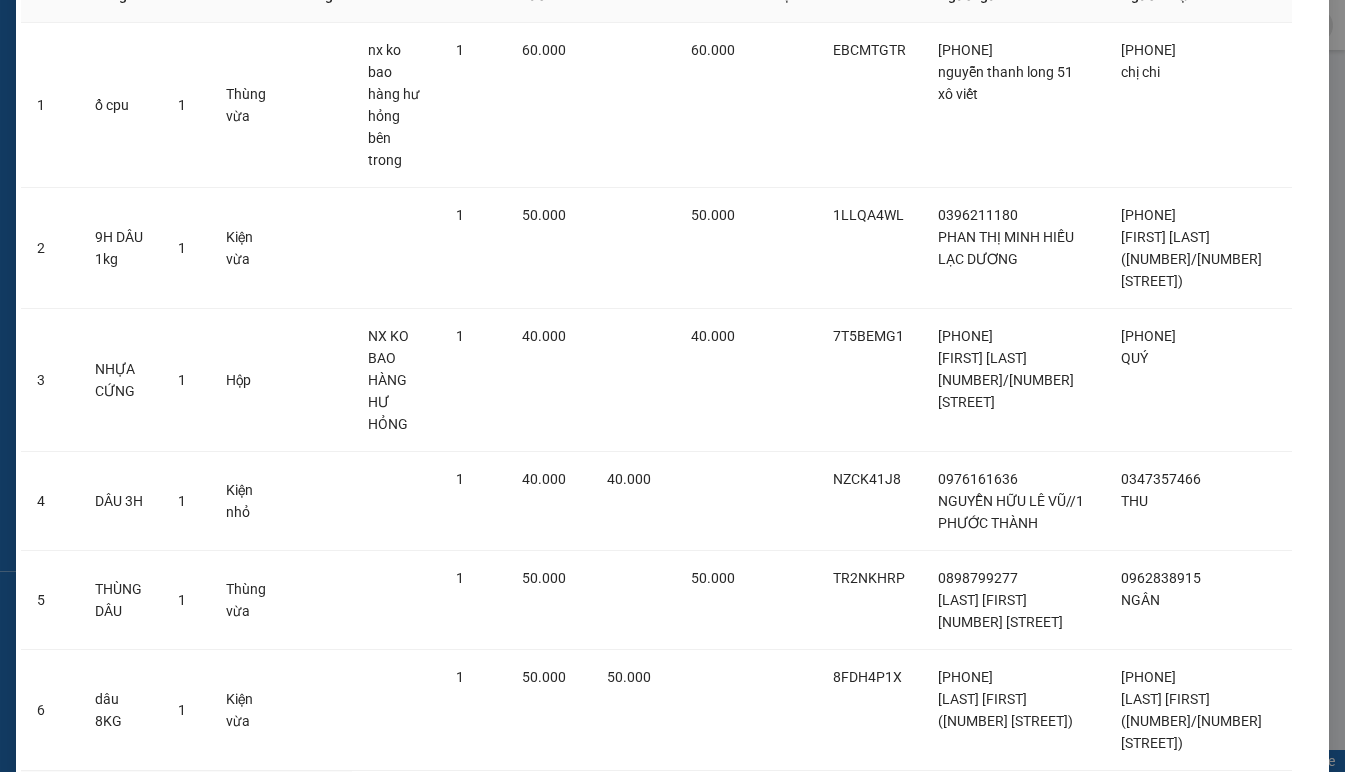 scroll, scrollTop: 388, scrollLeft: 0, axis: vertical 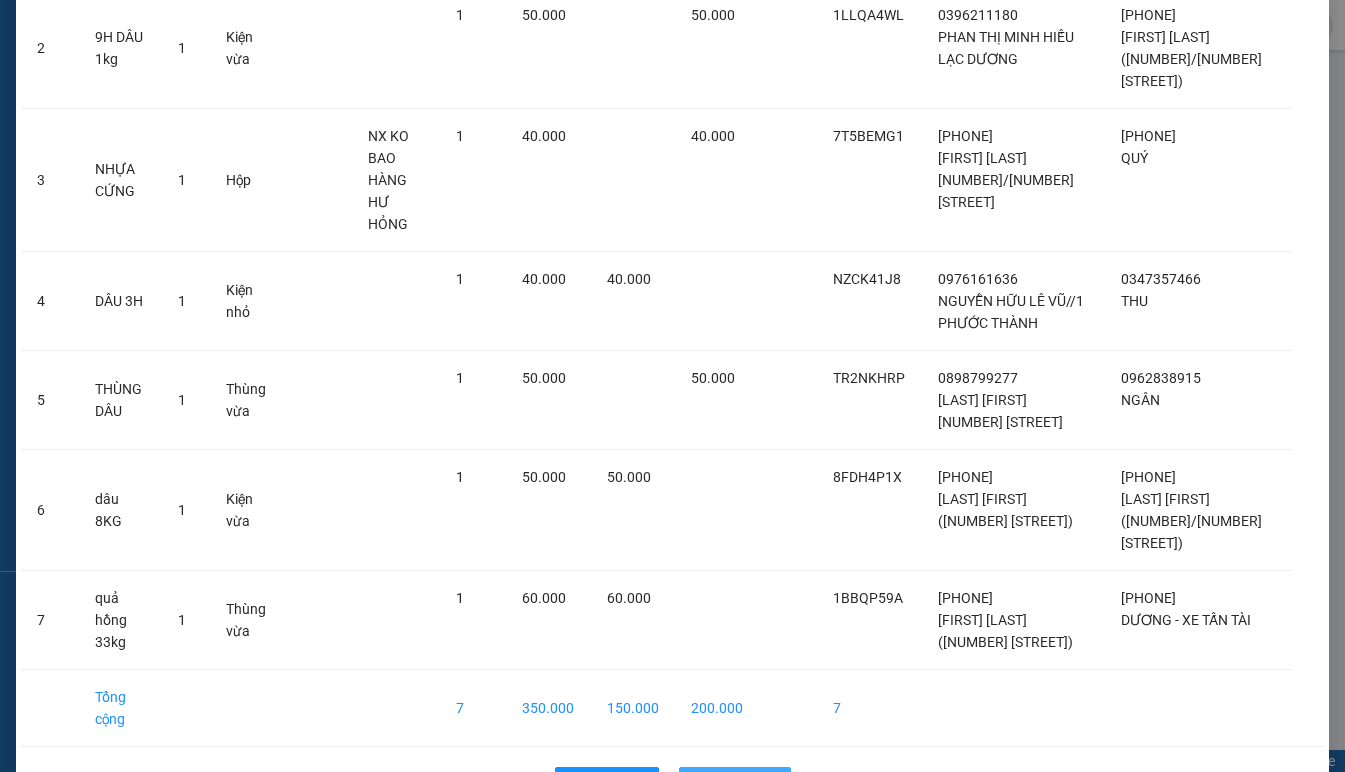 click on "Lên hàng" at bounding box center (746, 783) 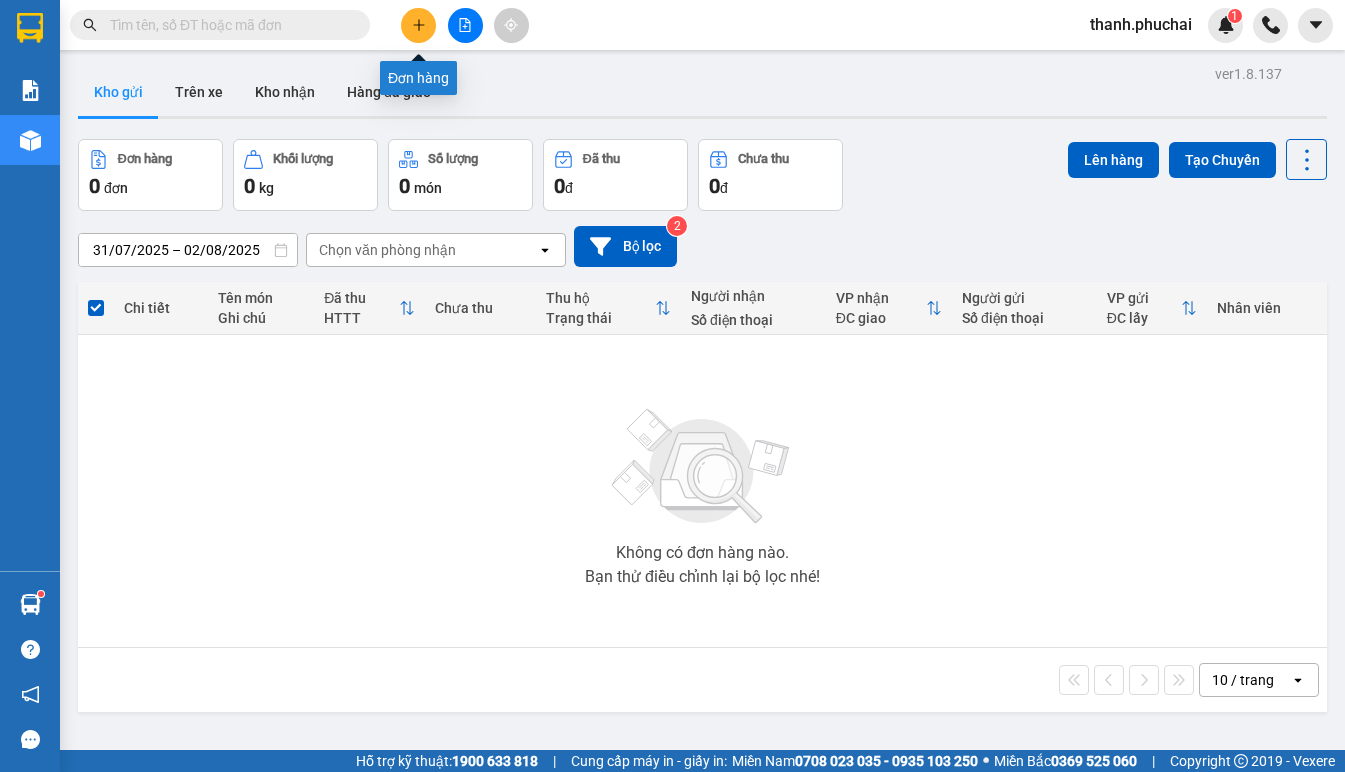 click 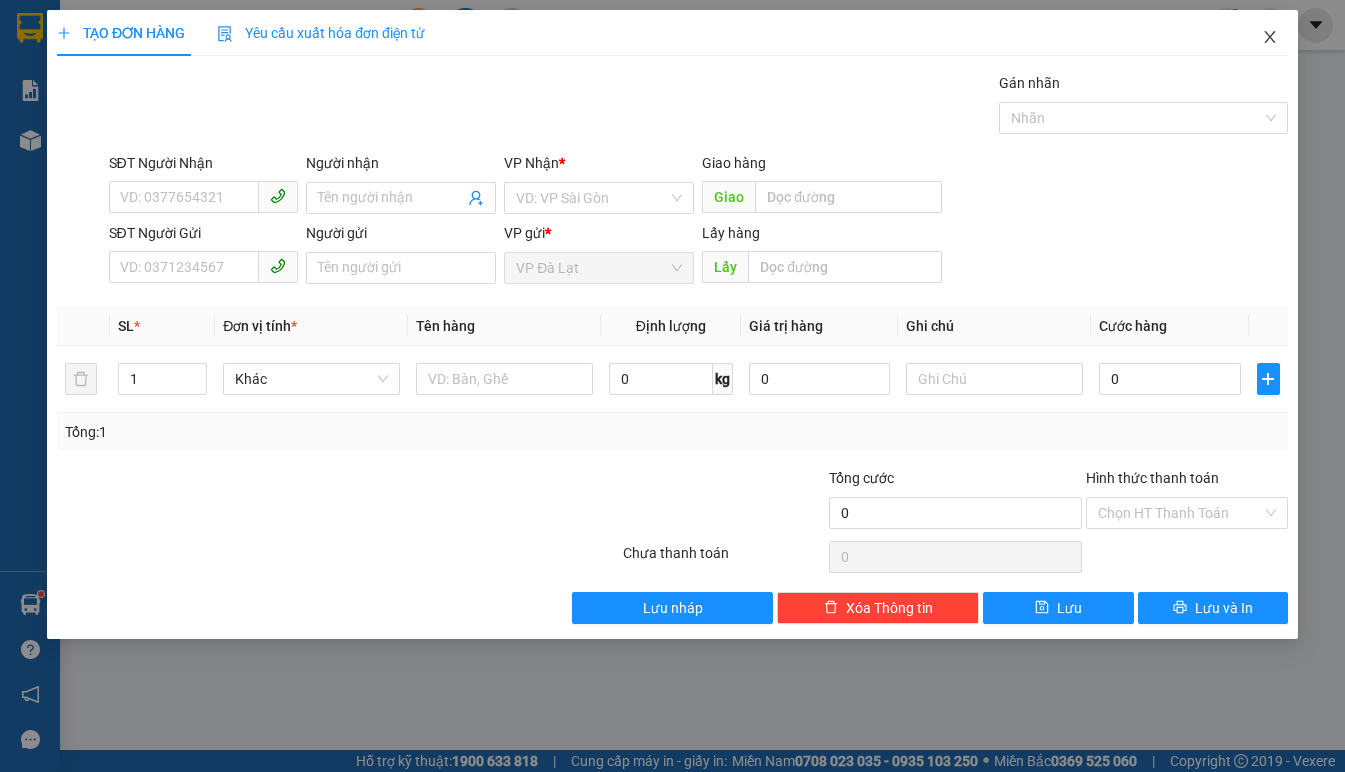 click 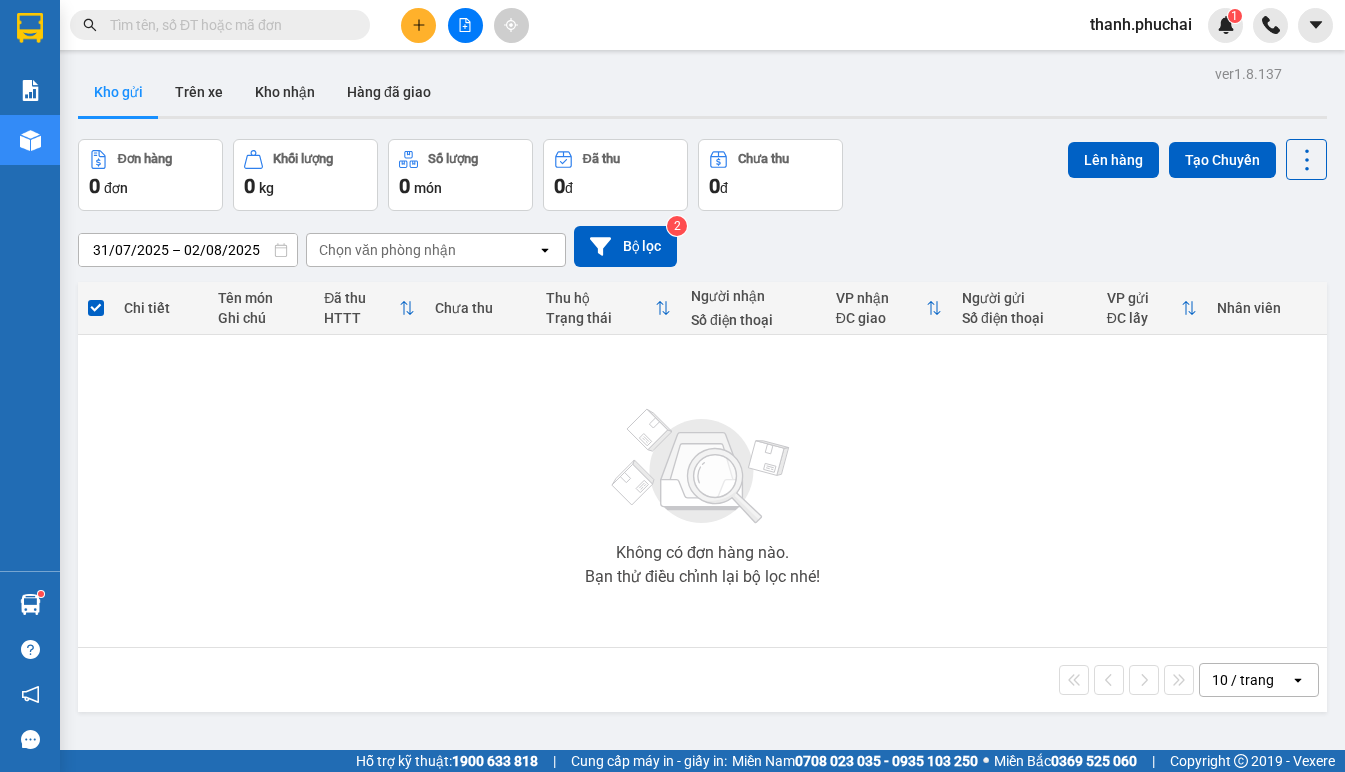 click 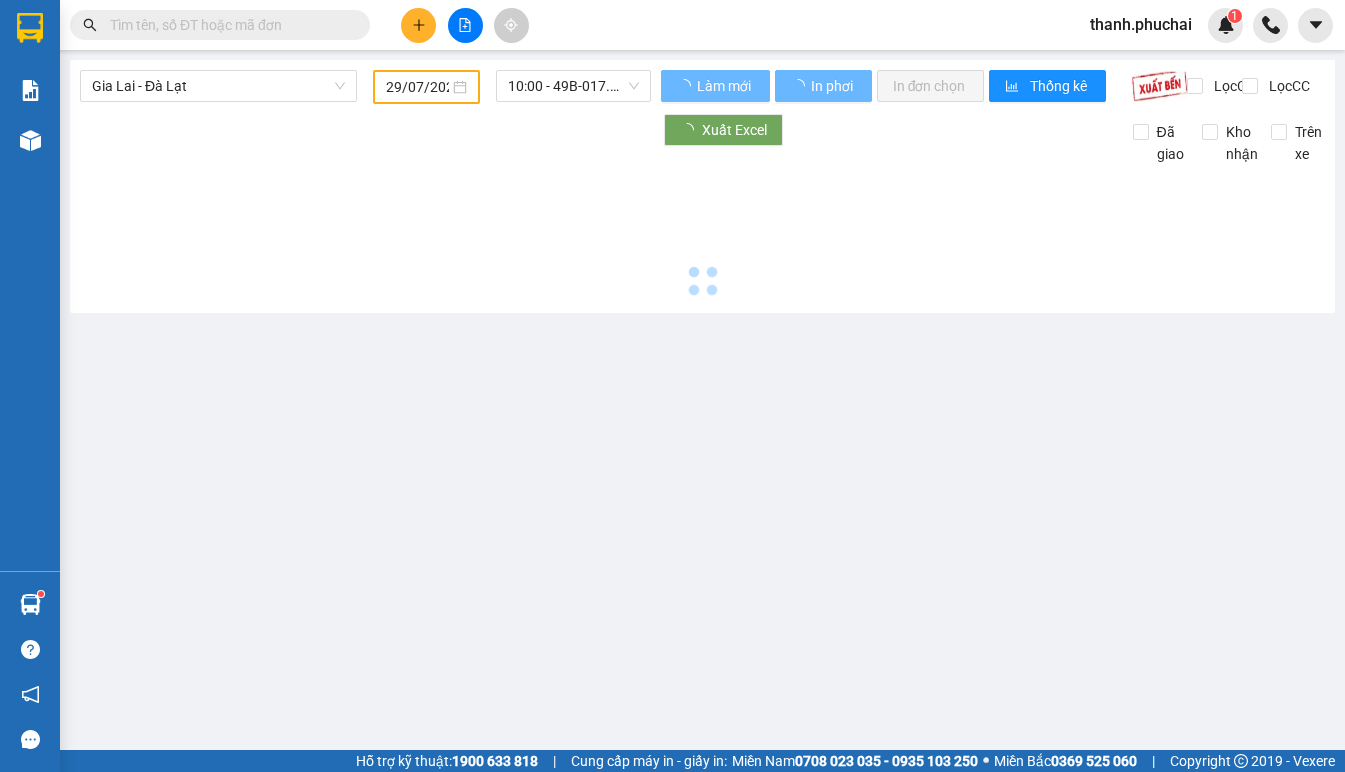 type on "02/08/2025" 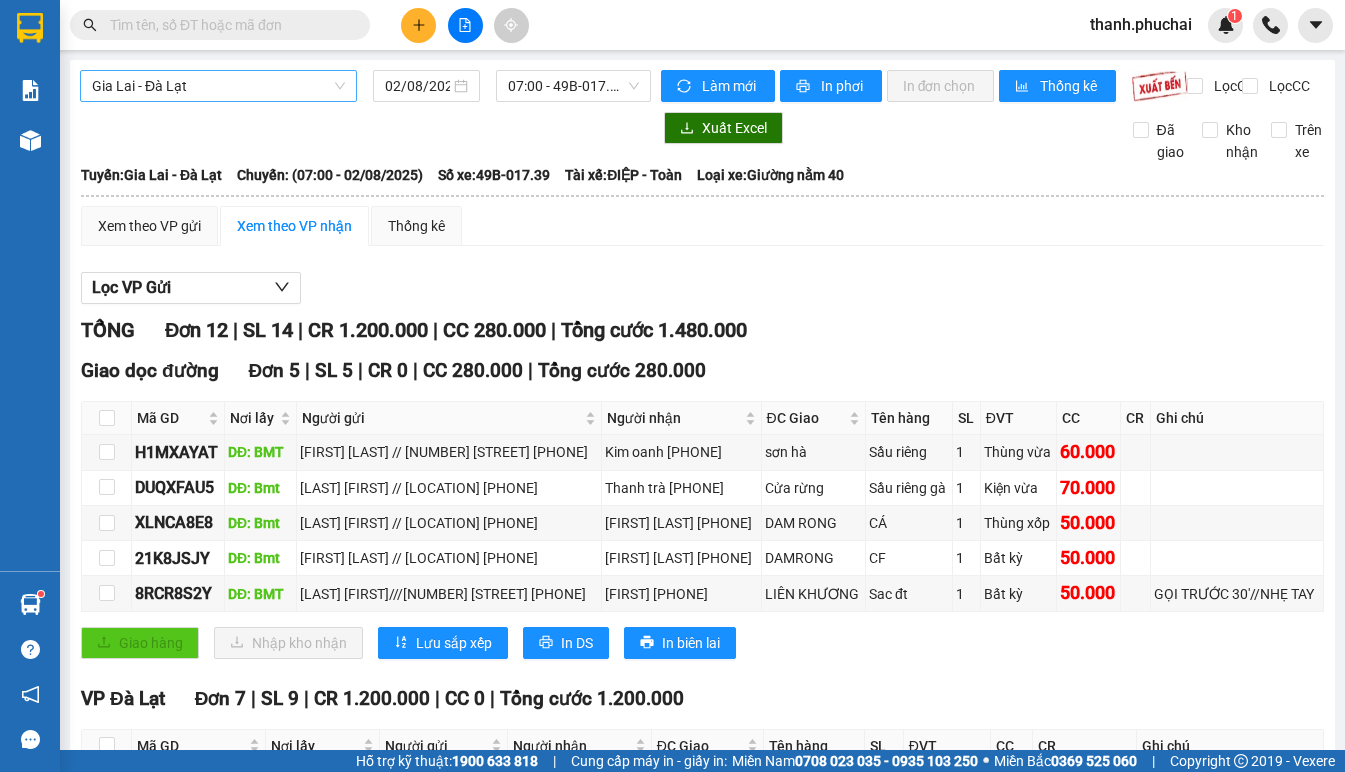 click on "Gia Lai - Đà Lạt" at bounding box center [218, 86] 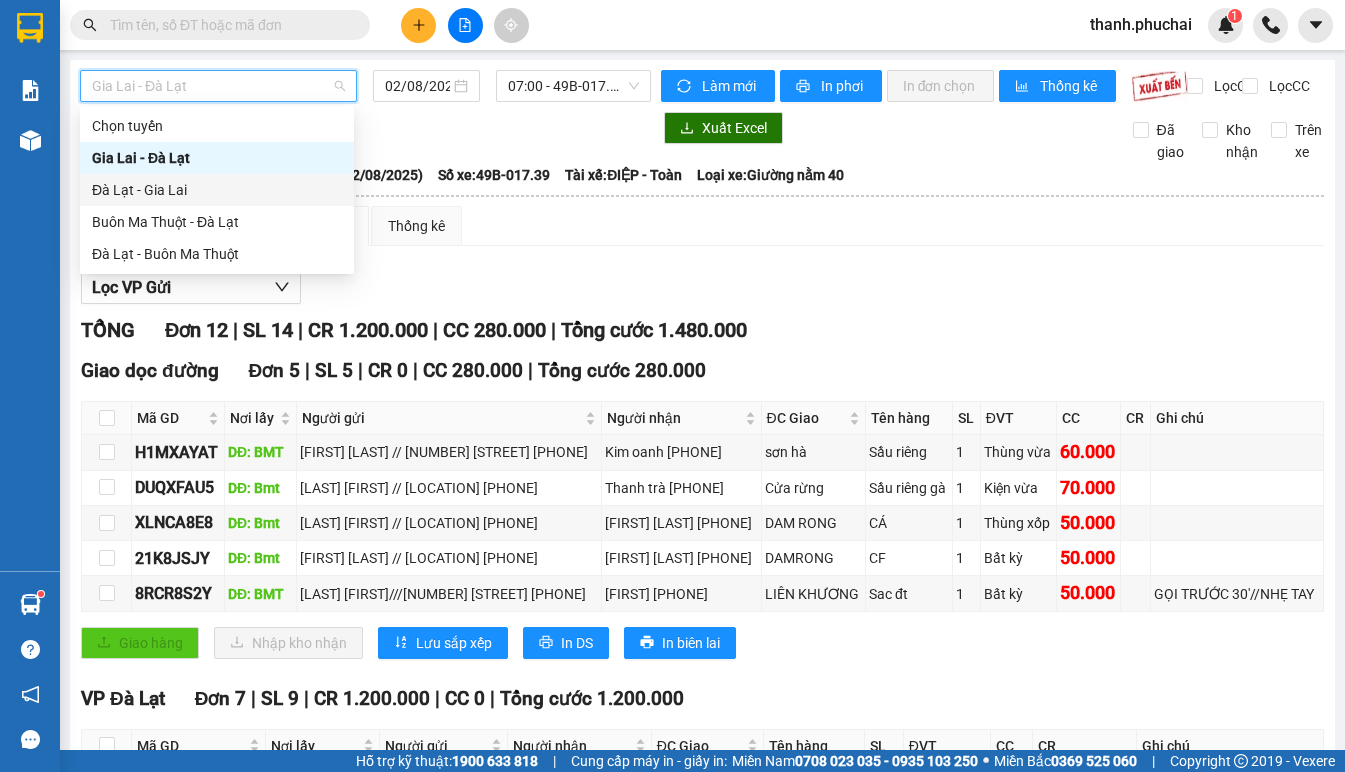 click on "Đà Lạt - Gia Lai" at bounding box center (217, 190) 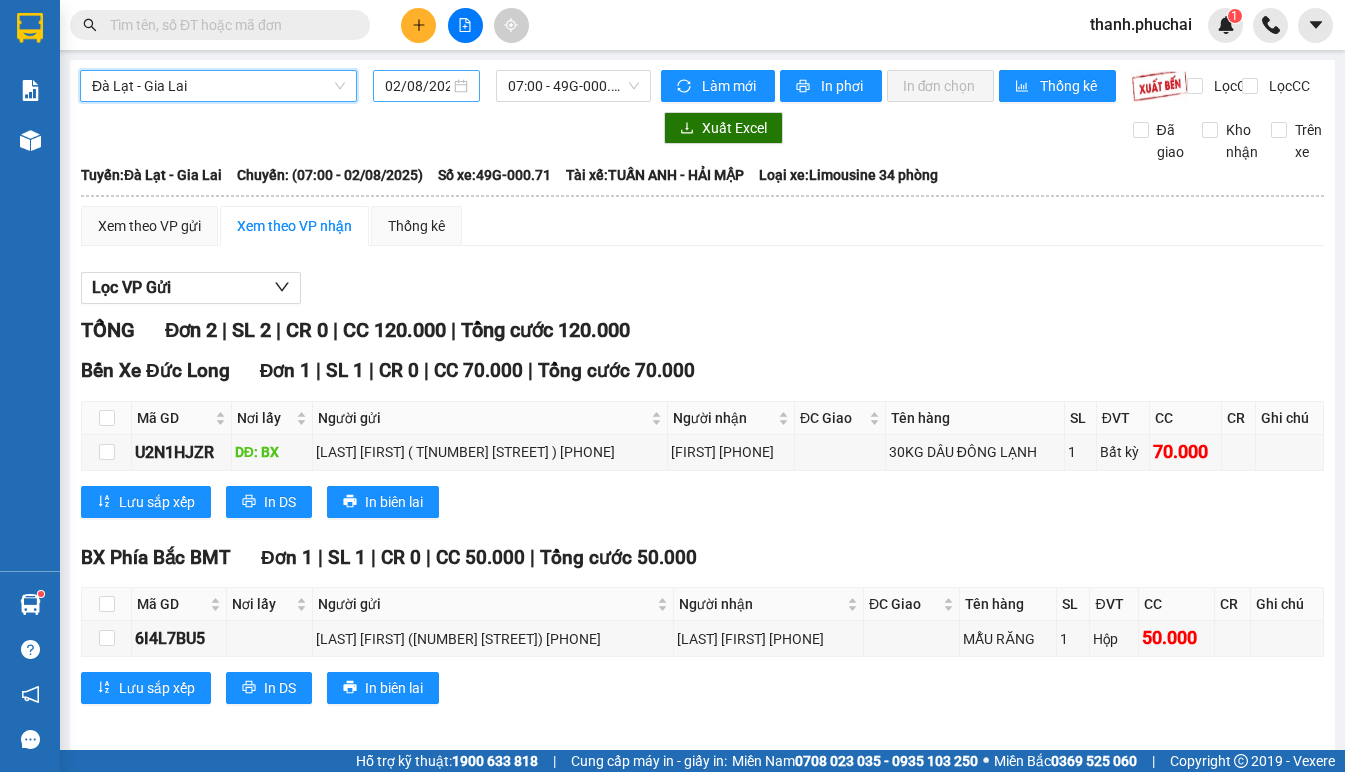 click on "02/08/2025" at bounding box center (417, 86) 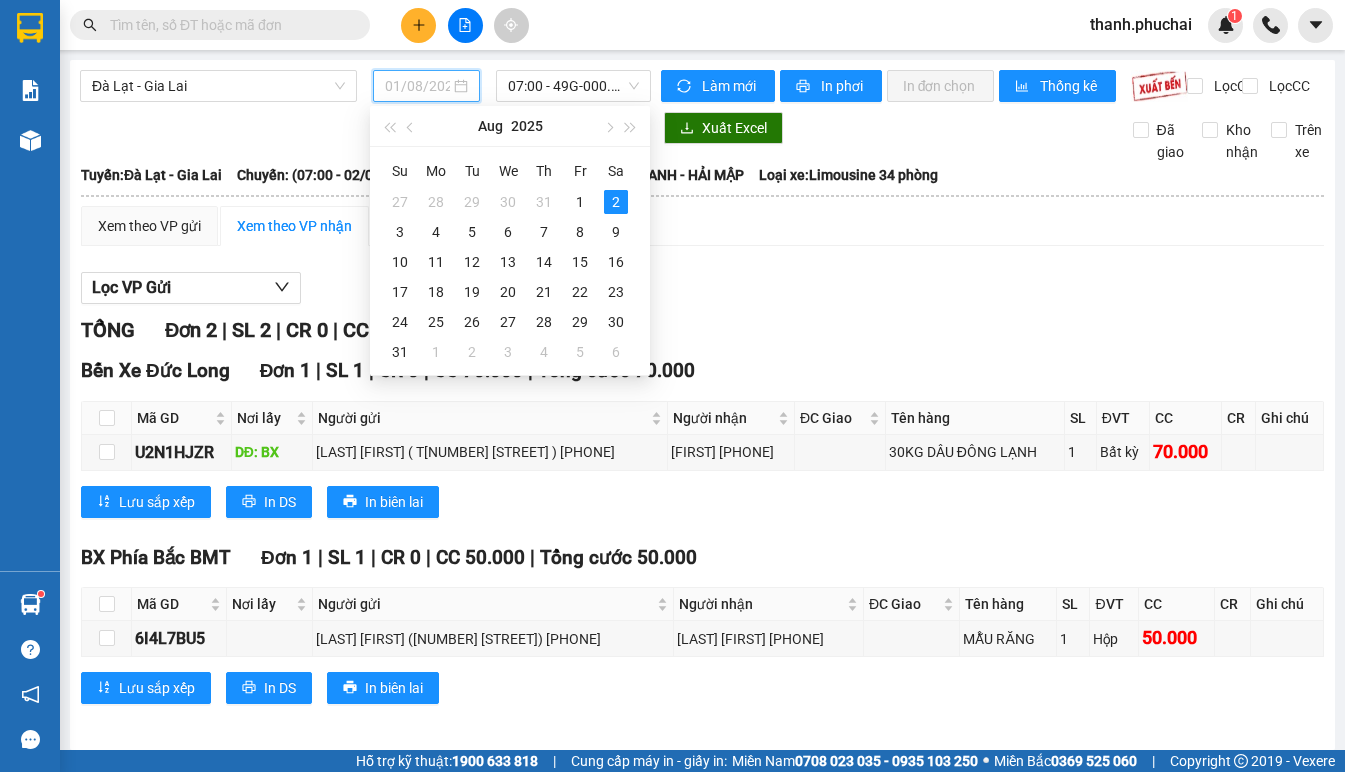 type on "02/08/2025" 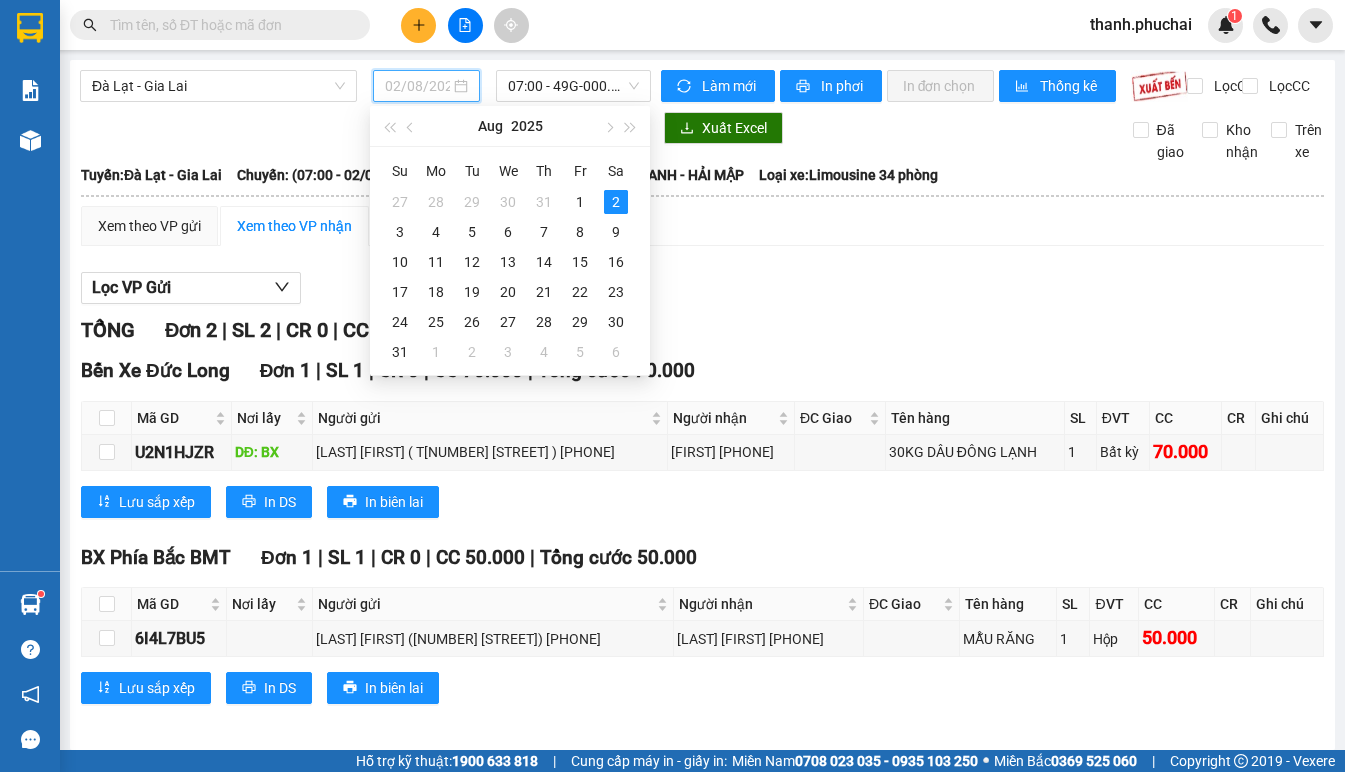 click on "2" at bounding box center (616, 202) 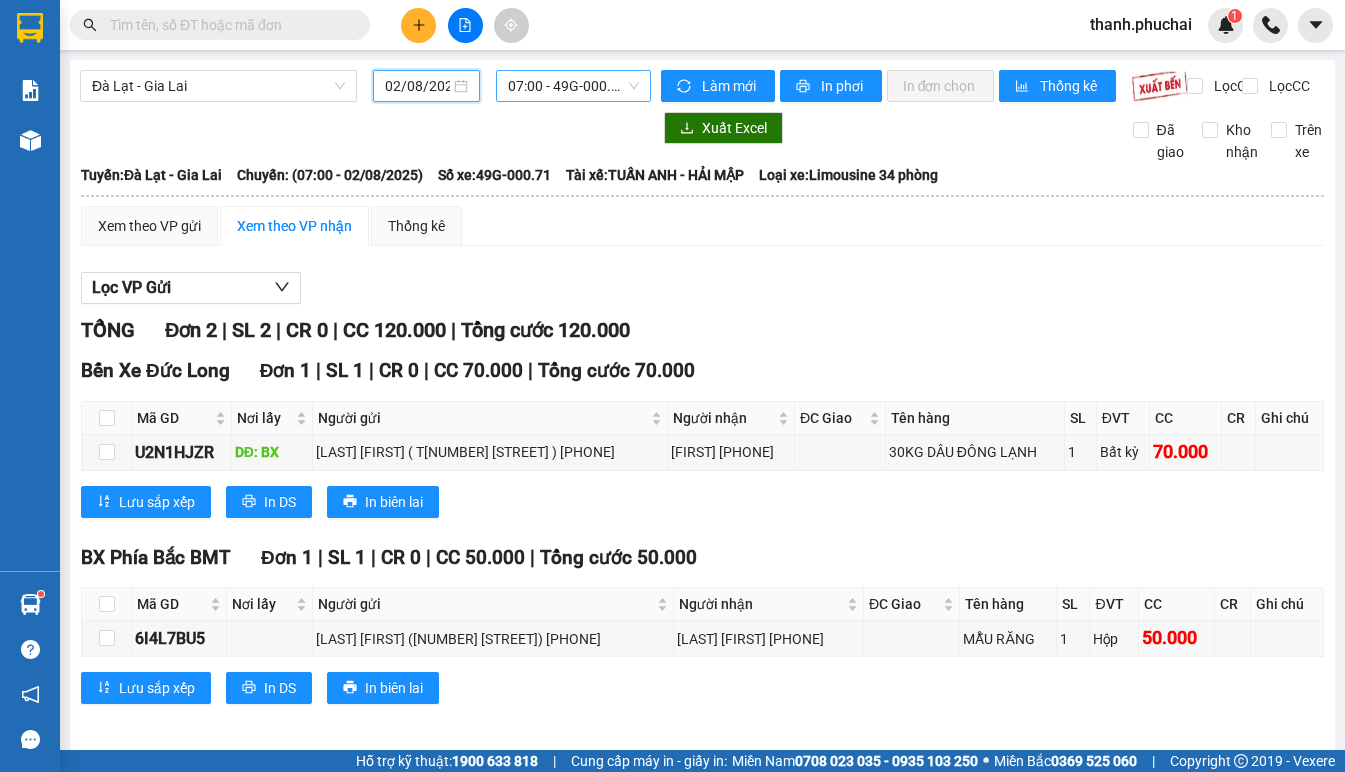 click on "07:00     - 49G-000.71" at bounding box center (573, 86) 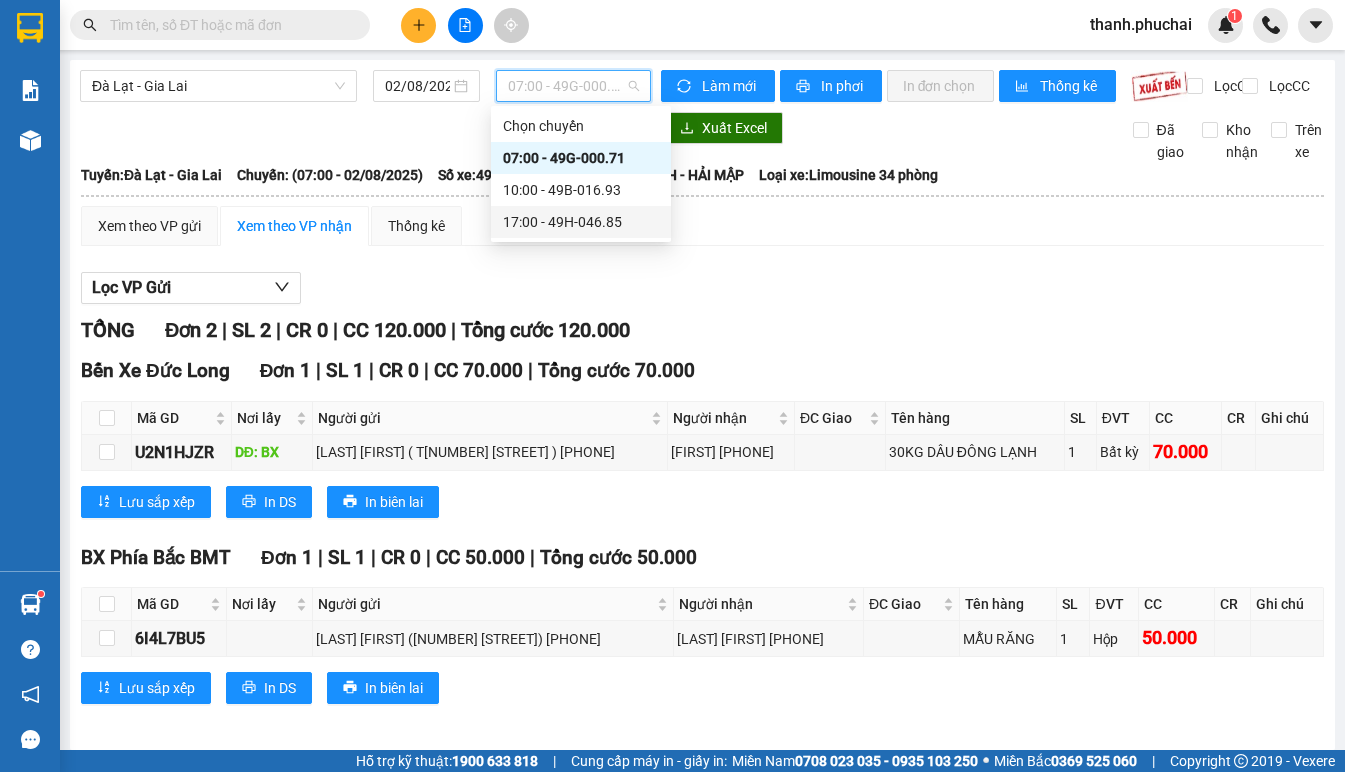 click on "[TIME] - [NUMBER]" at bounding box center (581, 222) 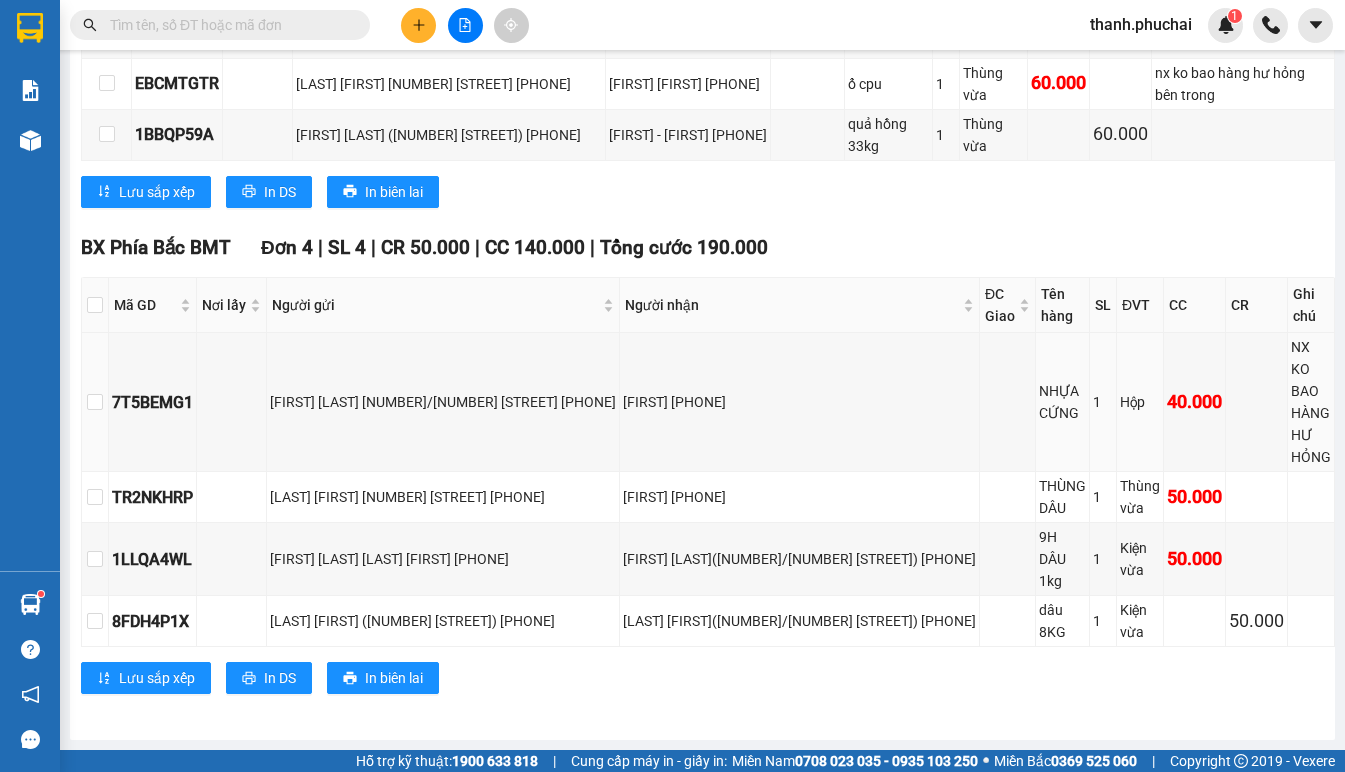 scroll, scrollTop: 0, scrollLeft: 0, axis: both 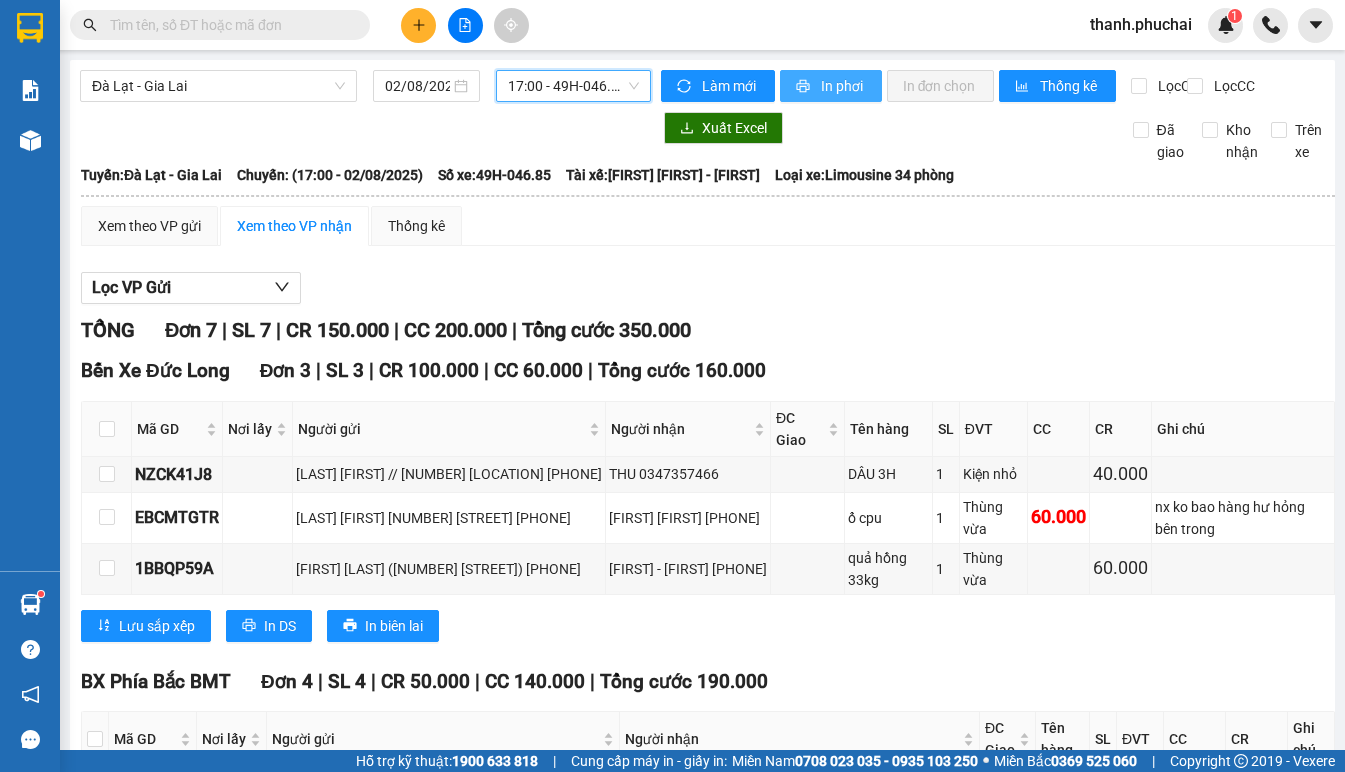click on "In phơi" at bounding box center [843, 86] 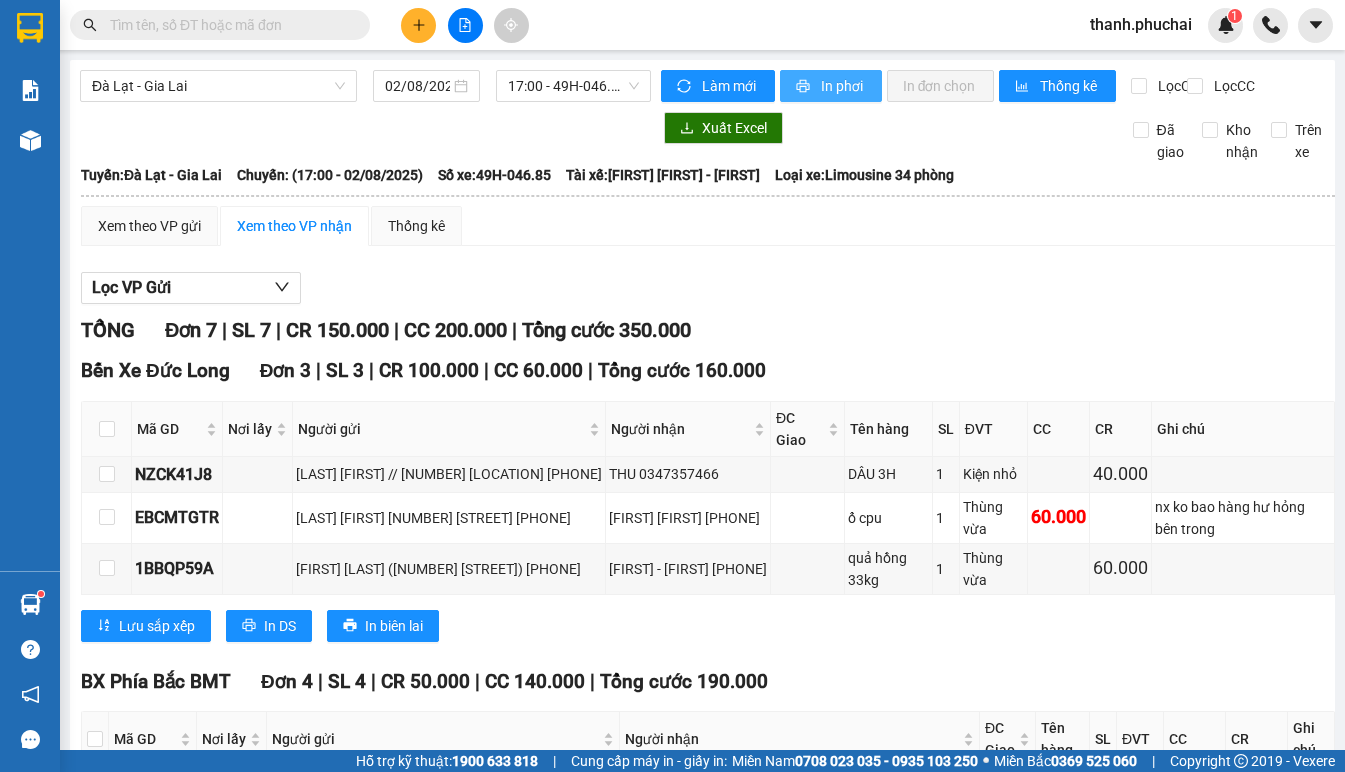 scroll, scrollTop: 0, scrollLeft: 0, axis: both 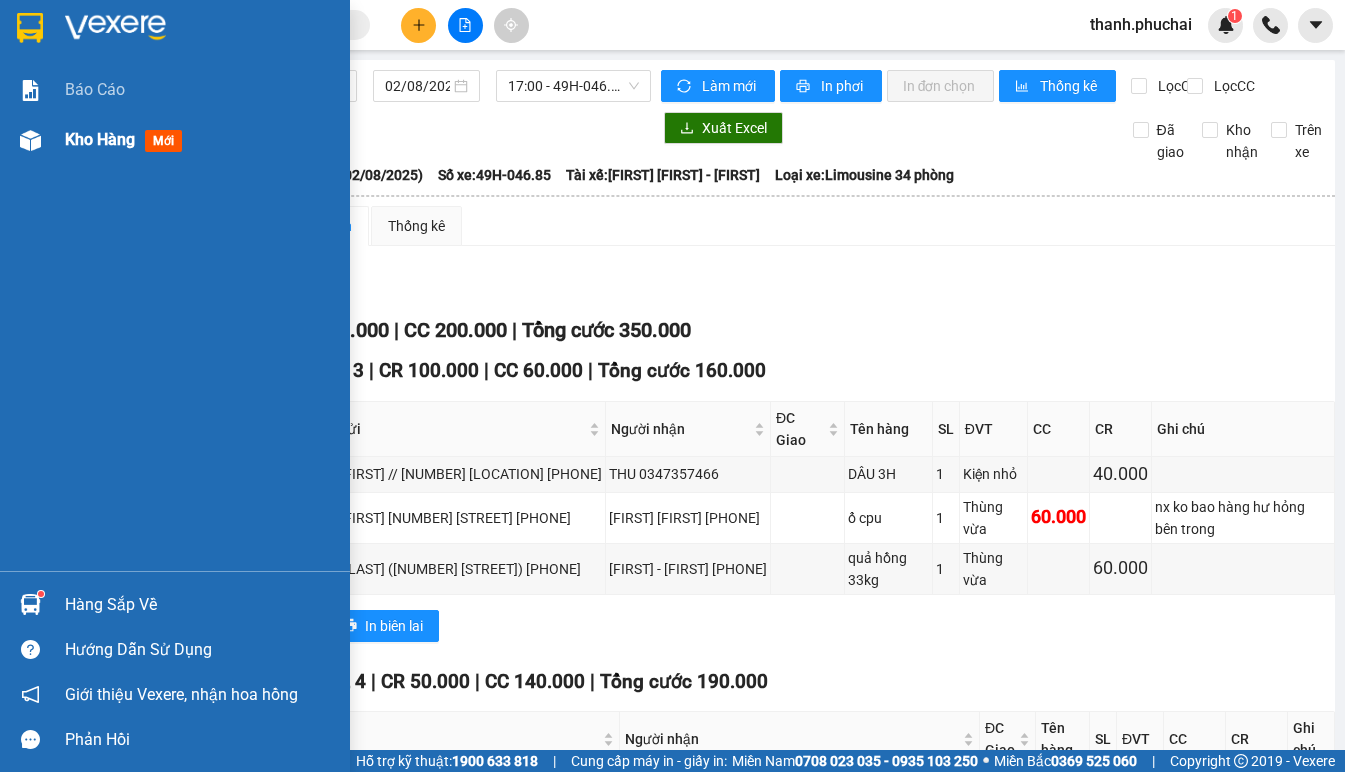 click on "Kho hàng" at bounding box center (100, 139) 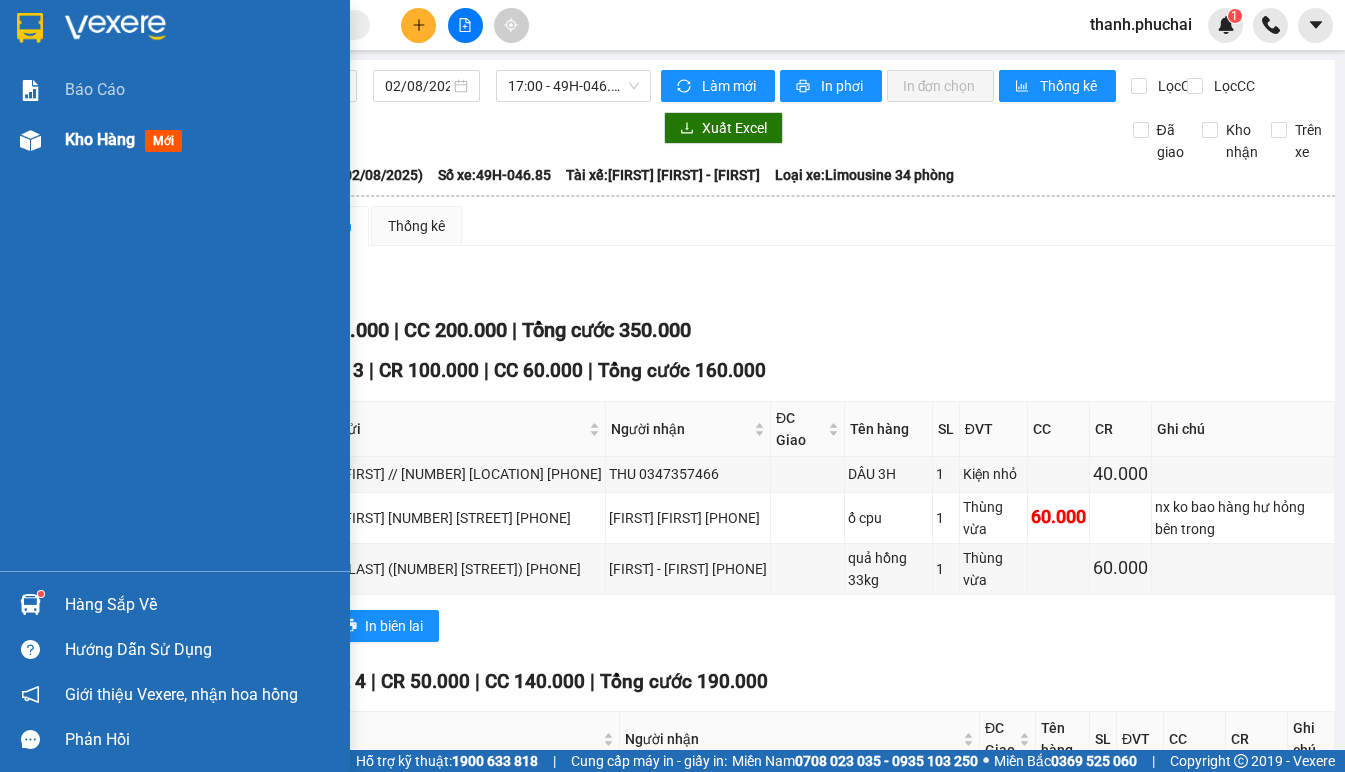 click on "Kho hàng" at bounding box center [100, 139] 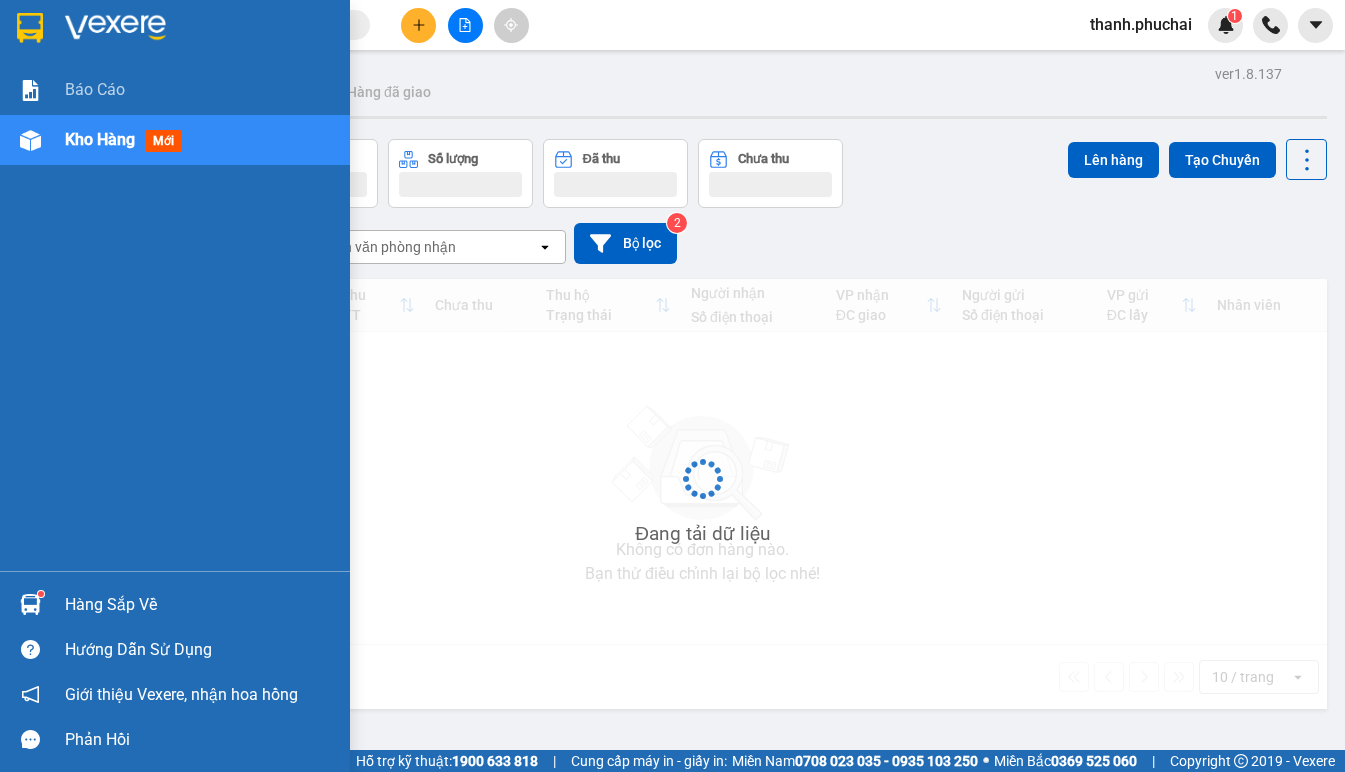 click on "Kho hàng" at bounding box center (100, 139) 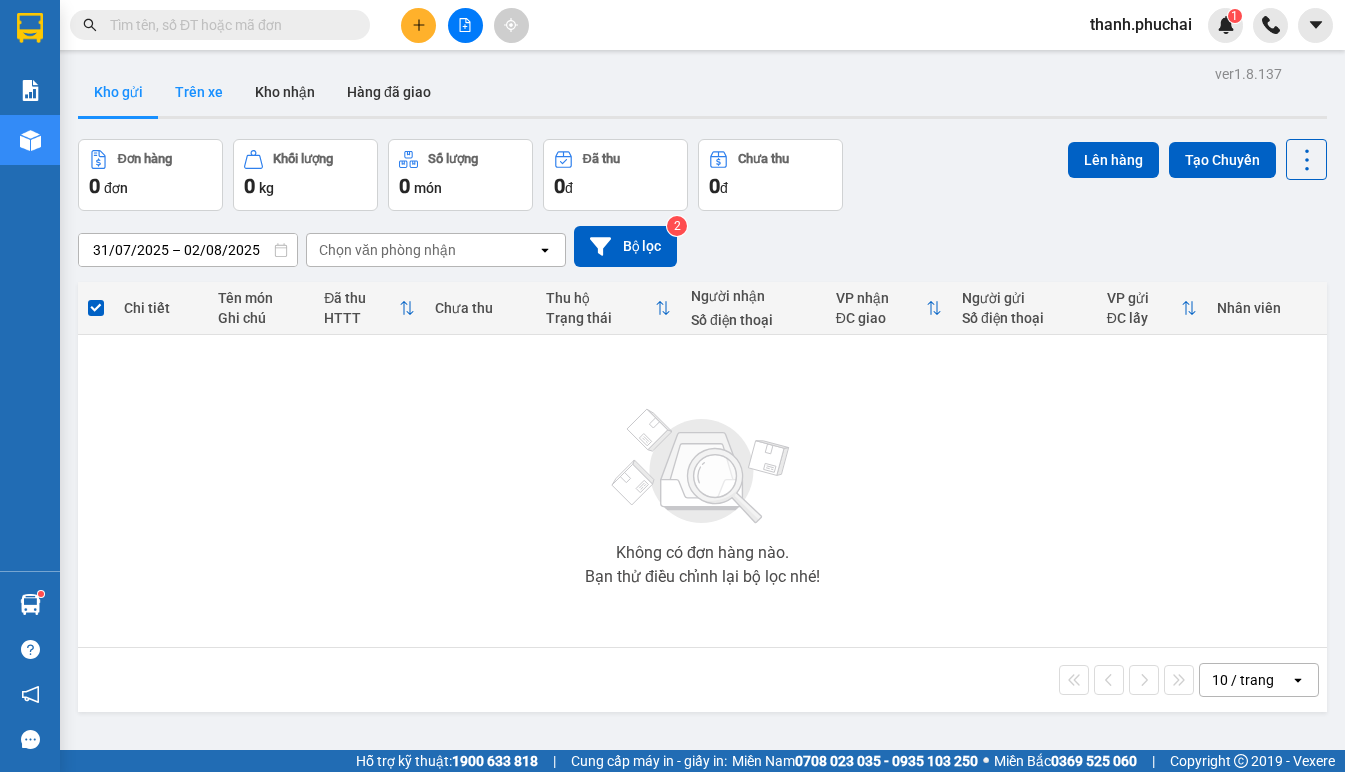 click on "Trên xe" at bounding box center [199, 92] 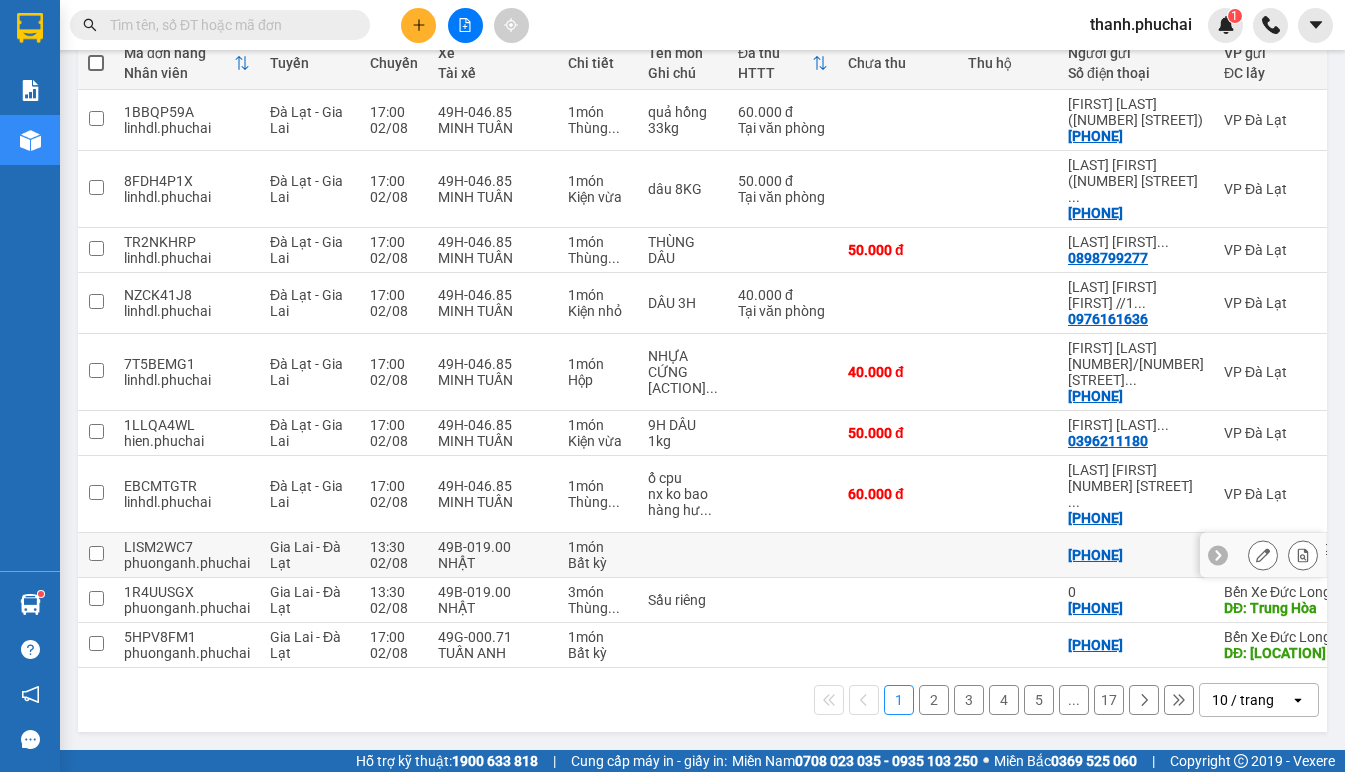 scroll, scrollTop: 0, scrollLeft: 0, axis: both 